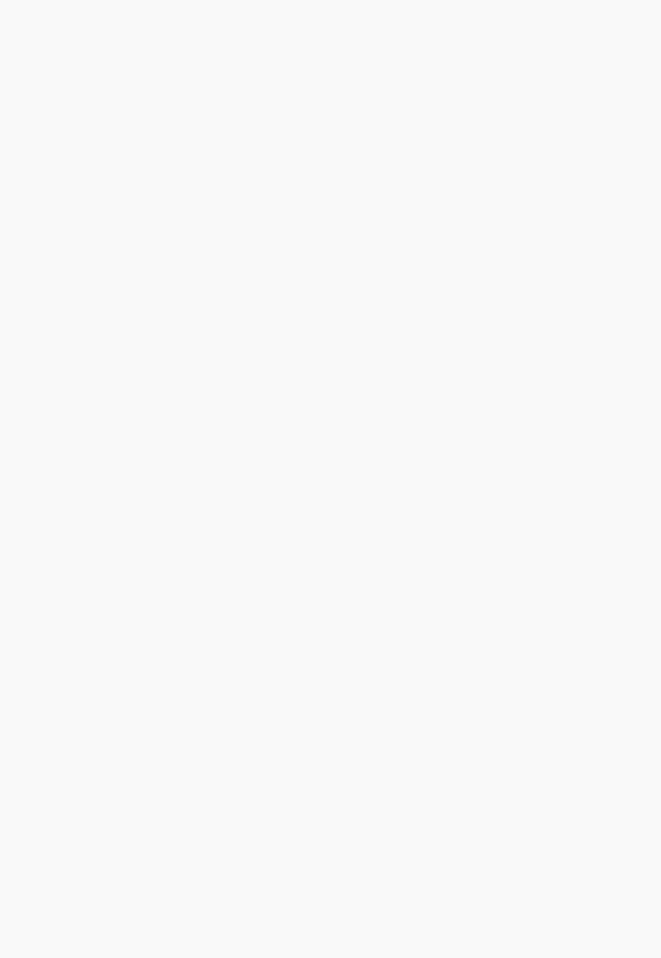 scroll, scrollTop: 0, scrollLeft: 0, axis: both 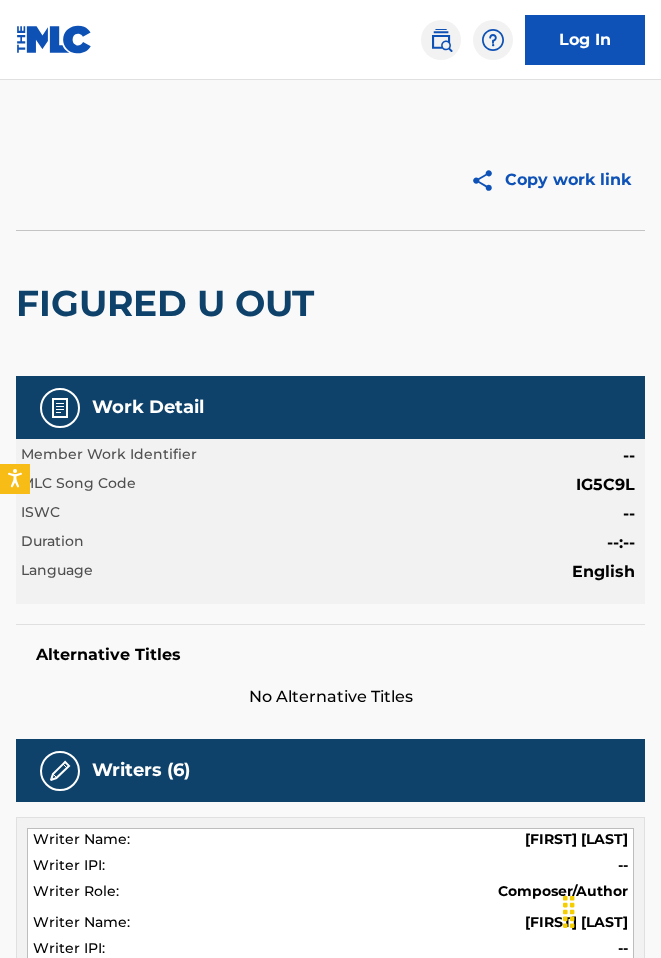 click at bounding box center [441, 40] 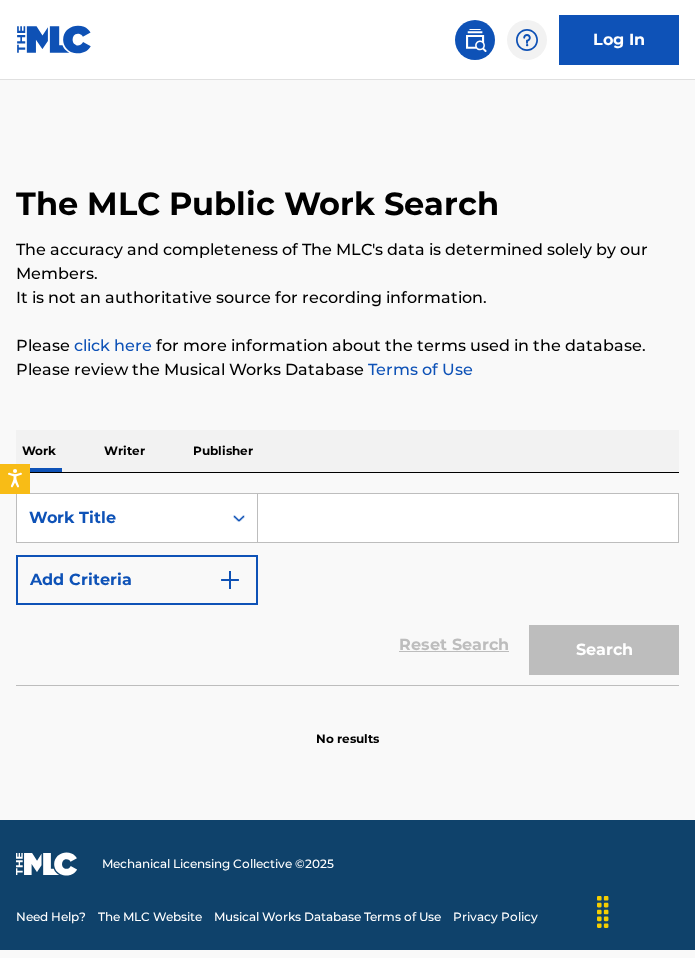 click at bounding box center (468, 518) 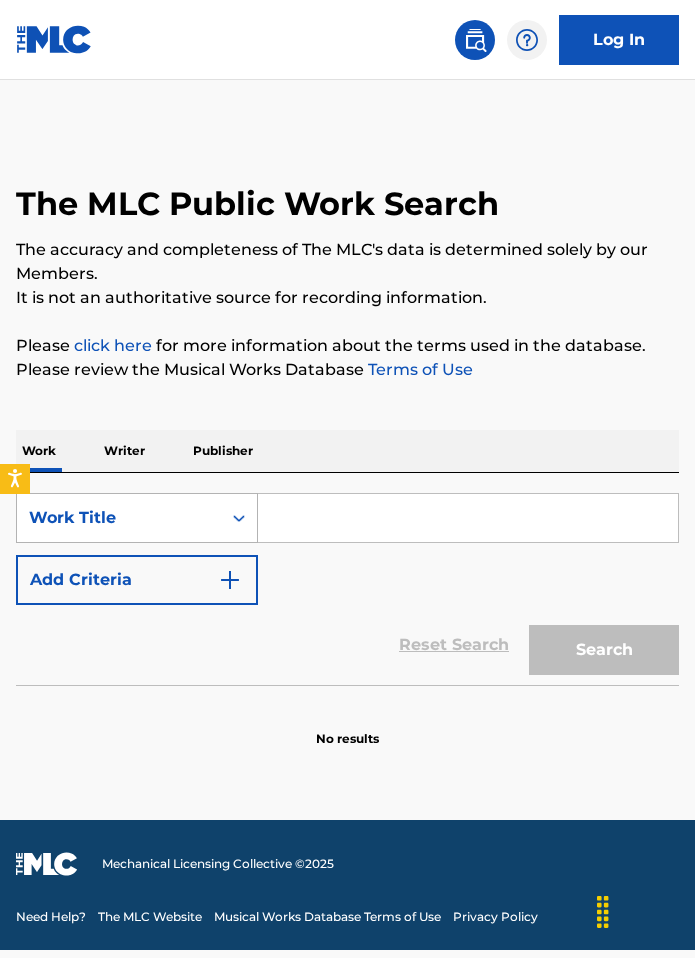 click on "Work Title" at bounding box center (137, 518) 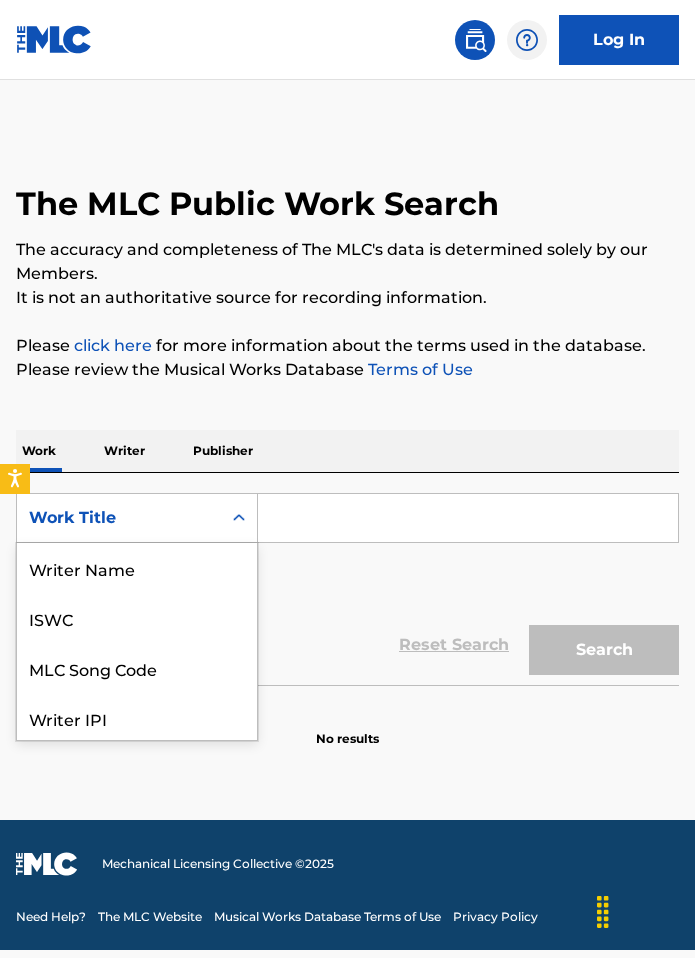 scroll, scrollTop: 100, scrollLeft: 0, axis: vertical 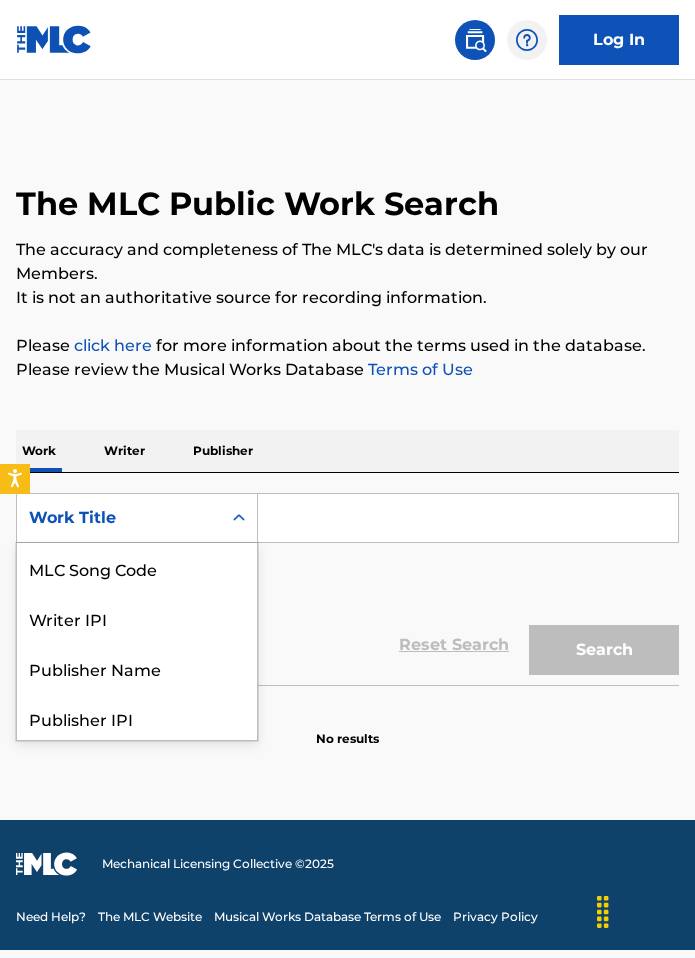 click on "Work Title" at bounding box center [137, 518] 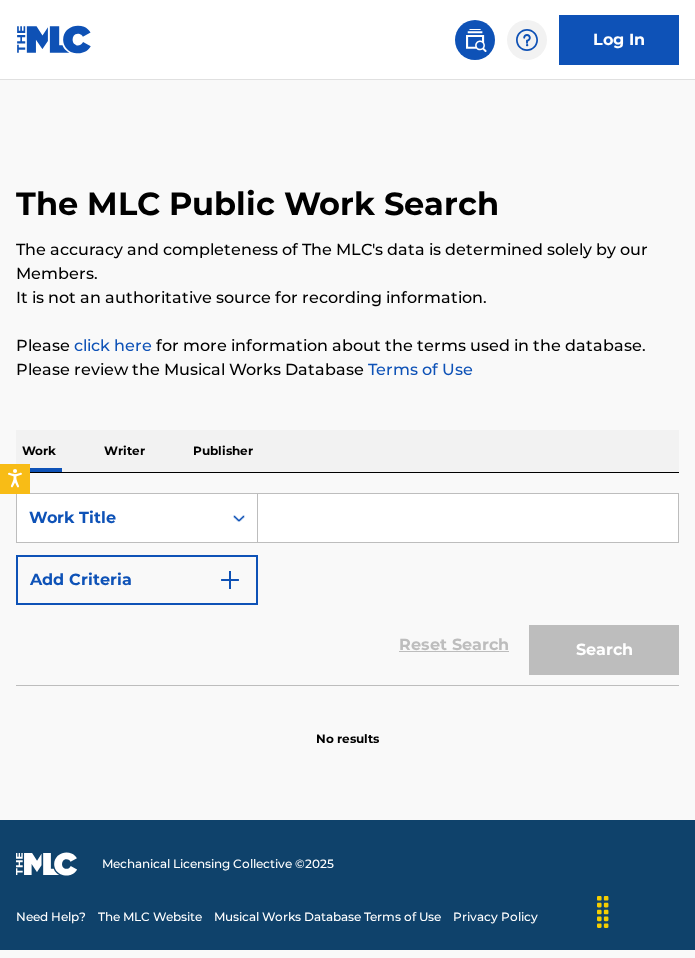 click on "Add Criteria" at bounding box center (137, 580) 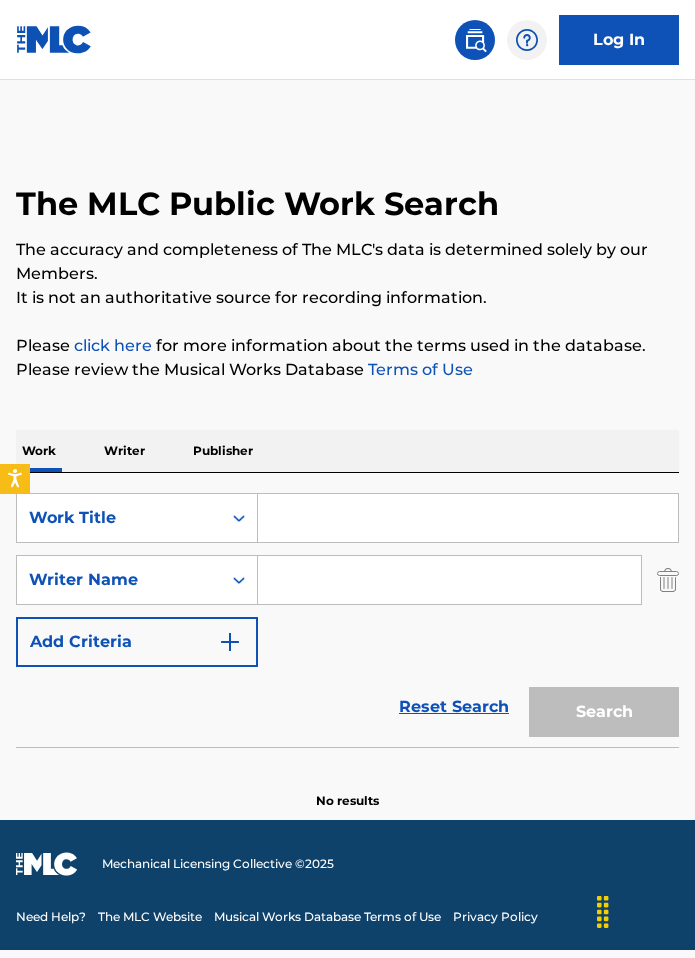 click at bounding box center (449, 580) 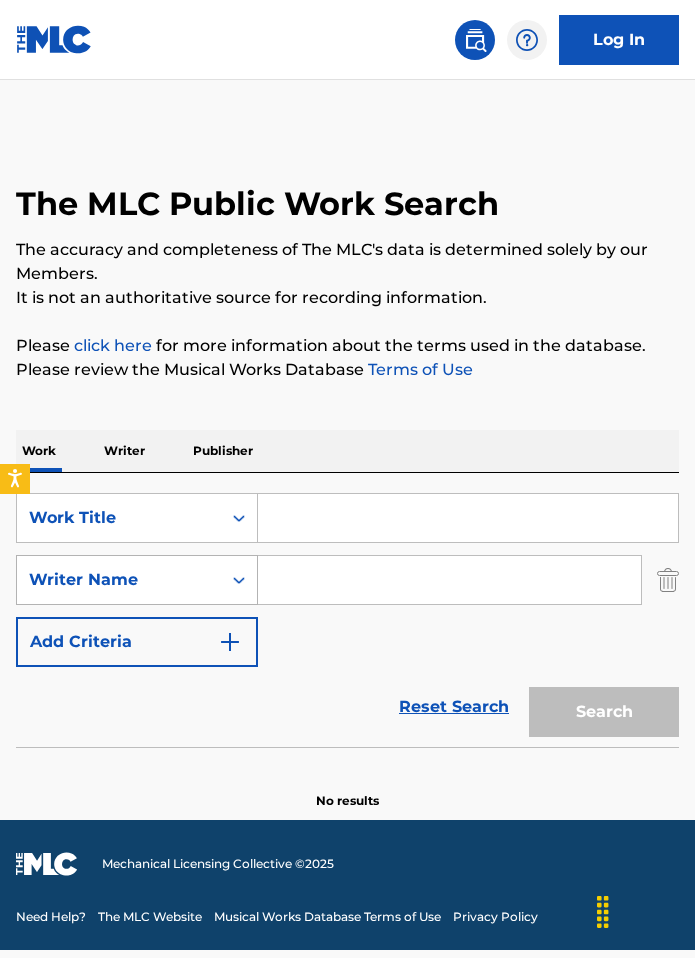 paste on "[LAST]" 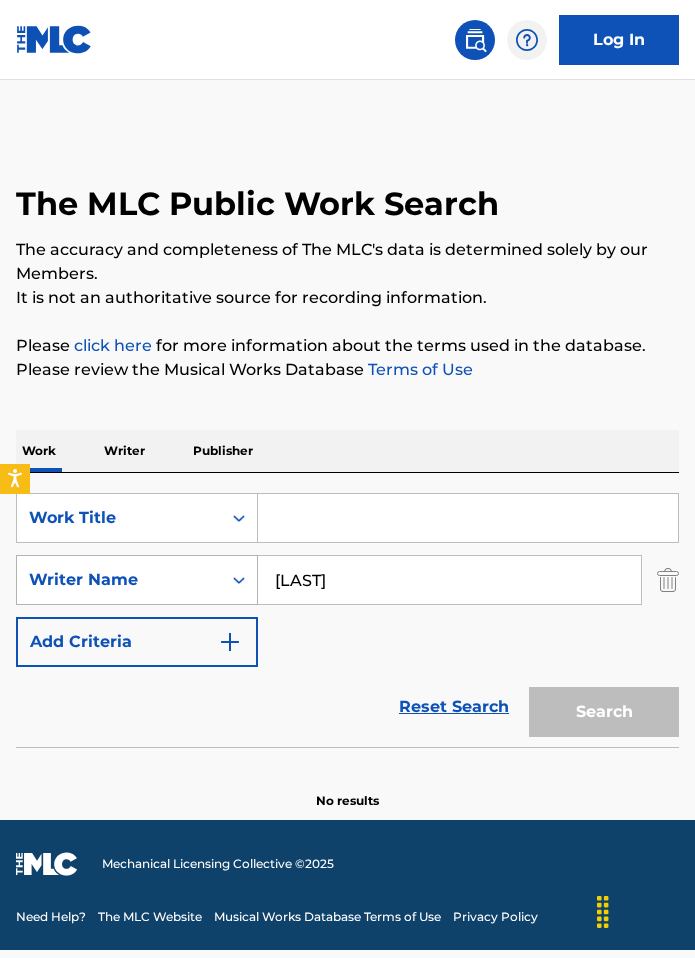 type on "[LAST]" 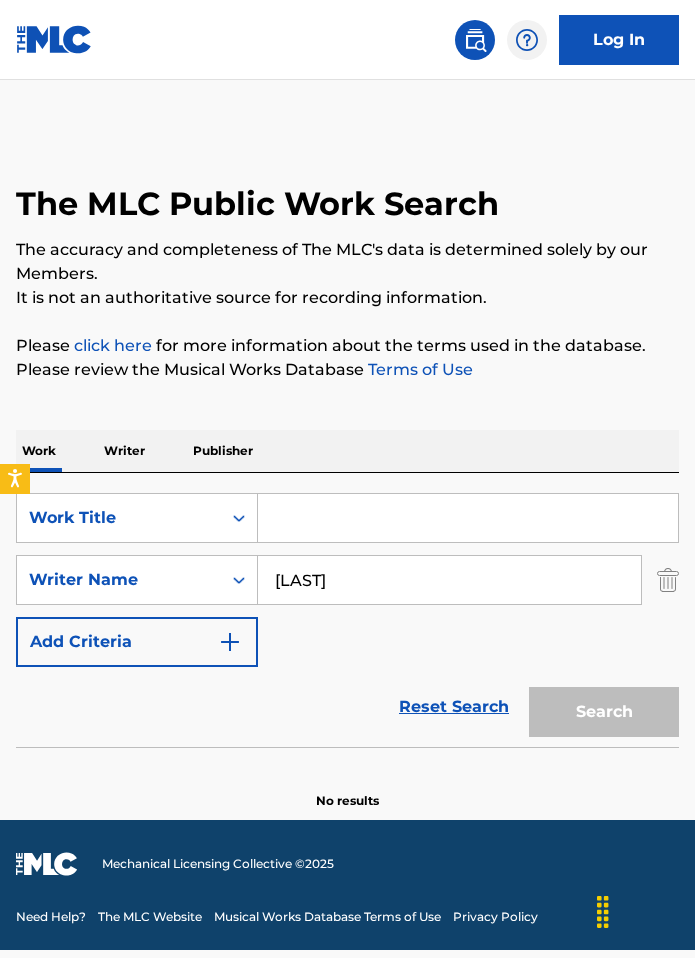 click at bounding box center [468, 518] 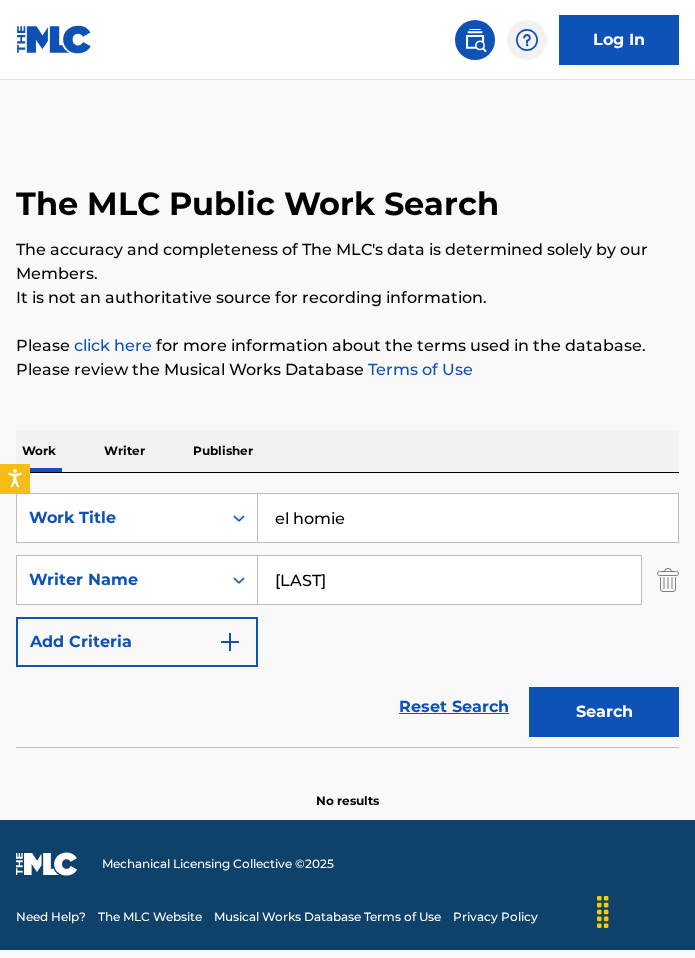 type on "el homie" 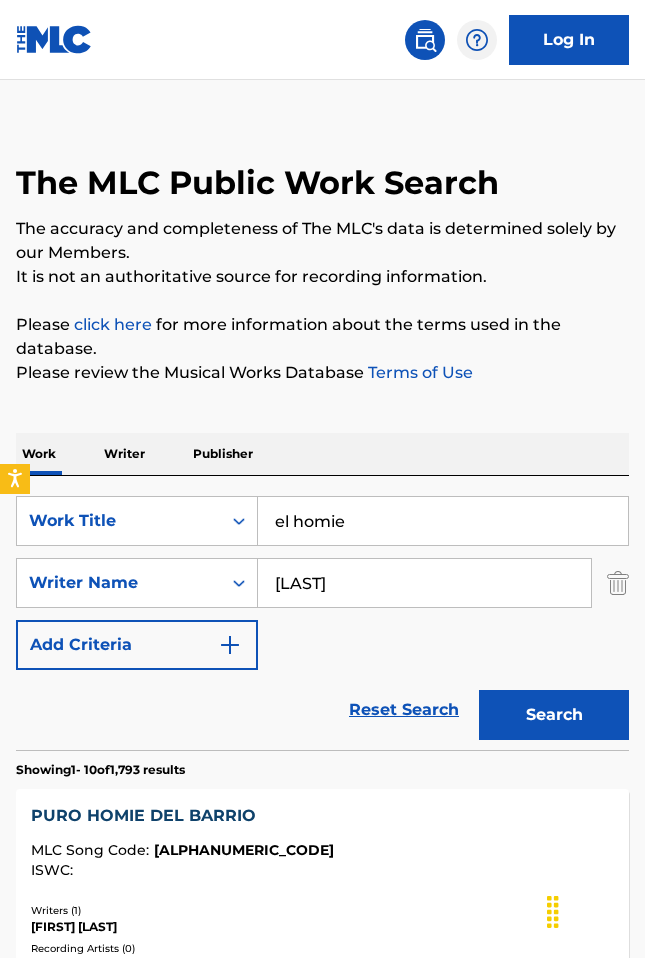 scroll, scrollTop: 0, scrollLeft: 0, axis: both 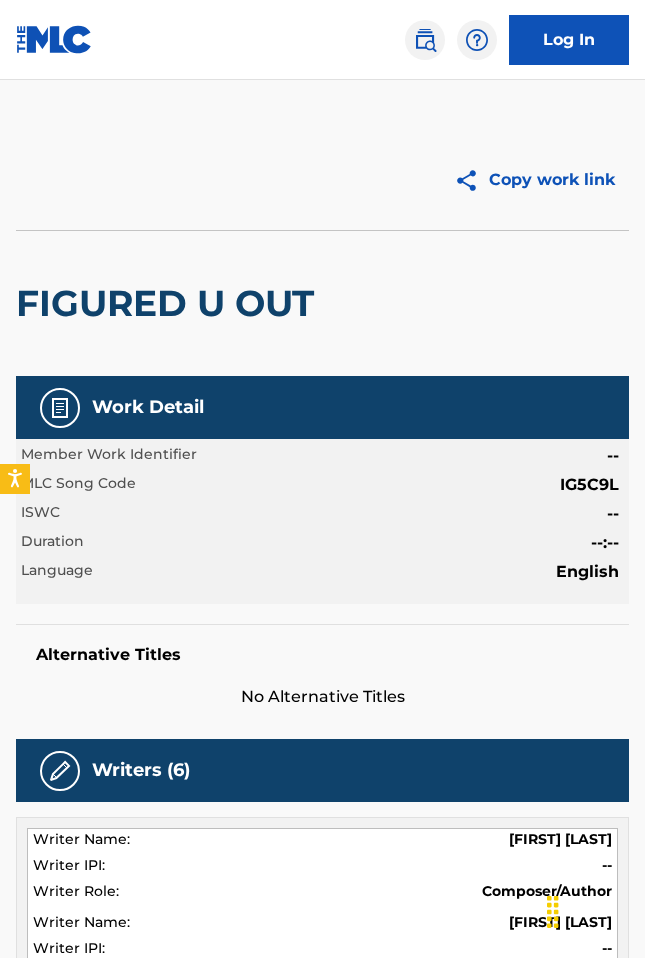click at bounding box center (425, 40) 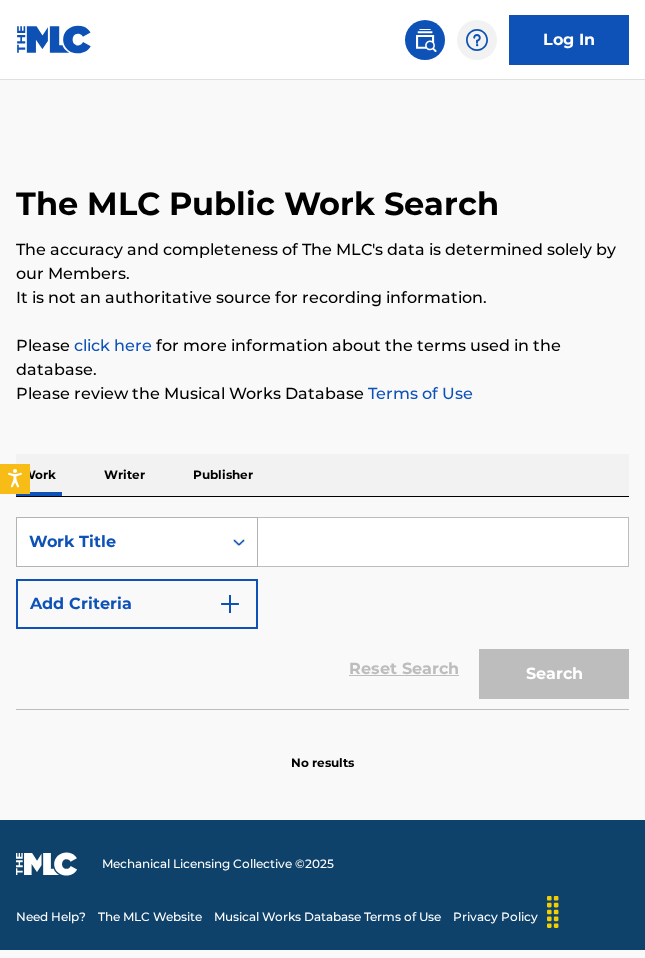 click on "Work Title" at bounding box center (119, 542) 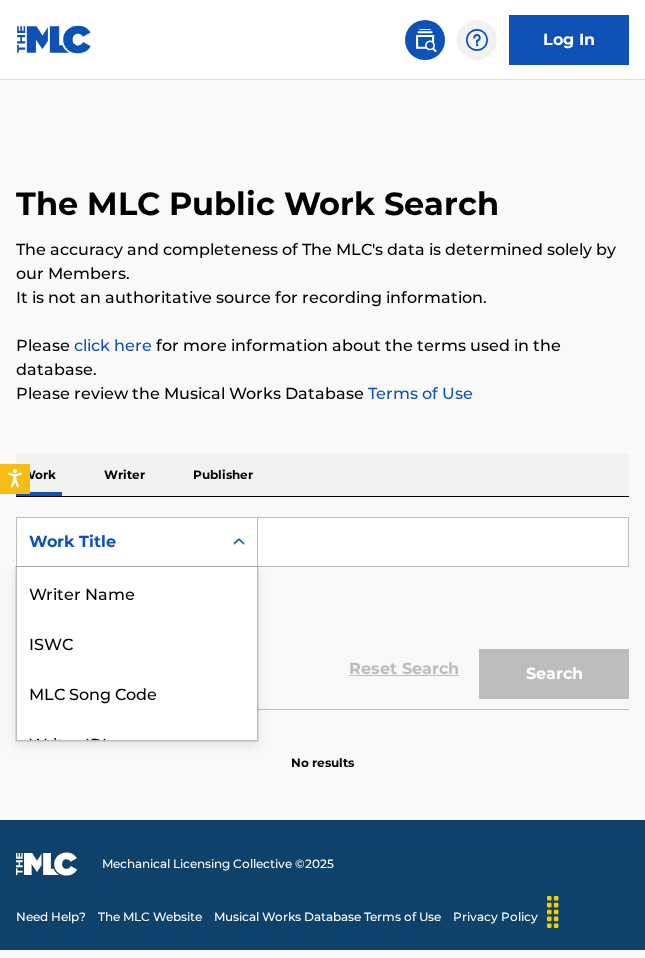 scroll, scrollTop: 0, scrollLeft: 0, axis: both 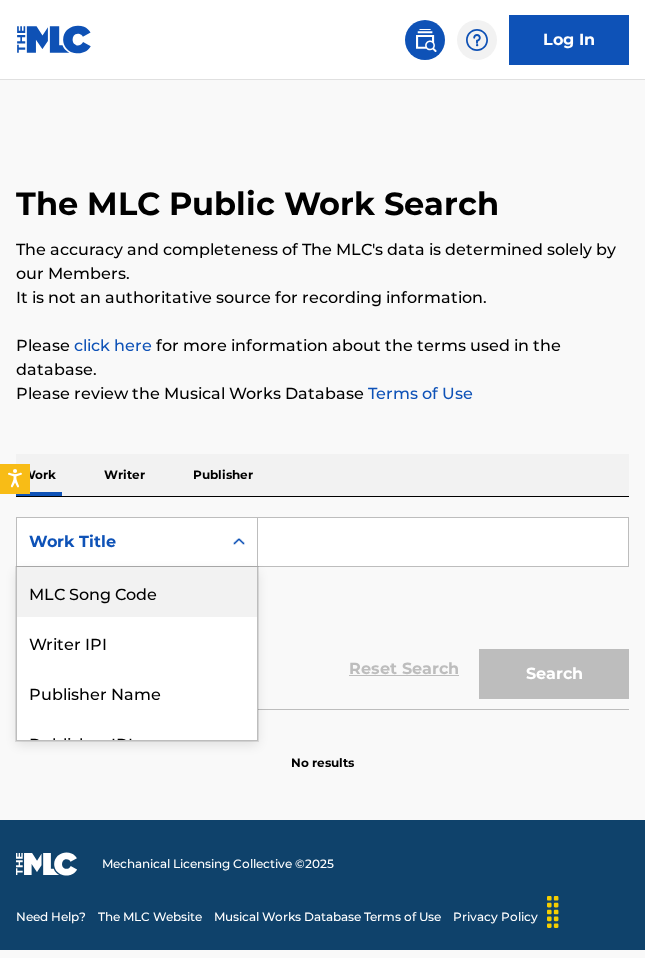 click on "MLC Song Code" at bounding box center [137, 592] 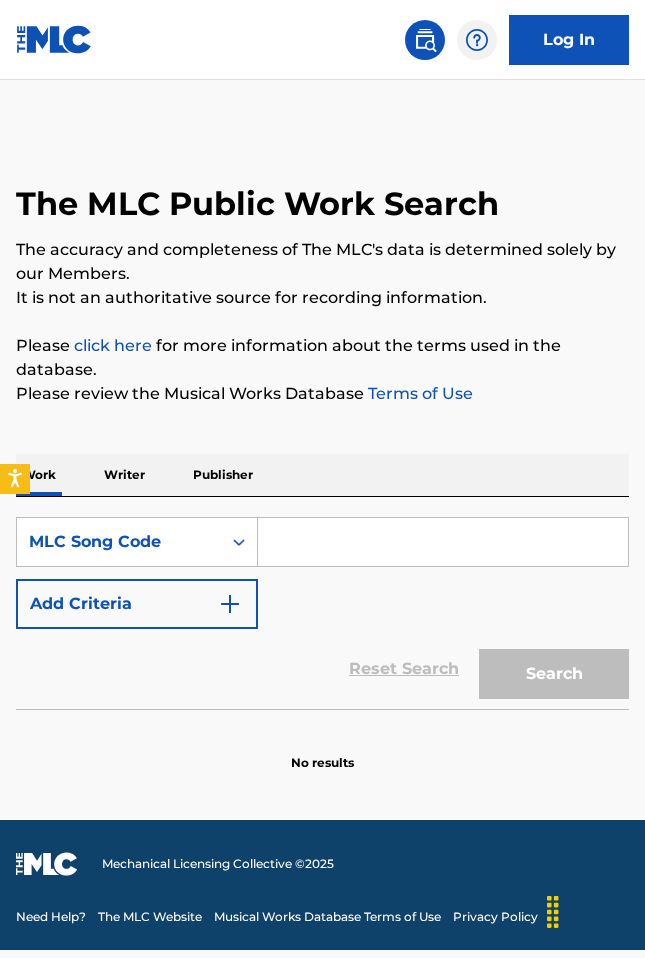 click at bounding box center [443, 542] 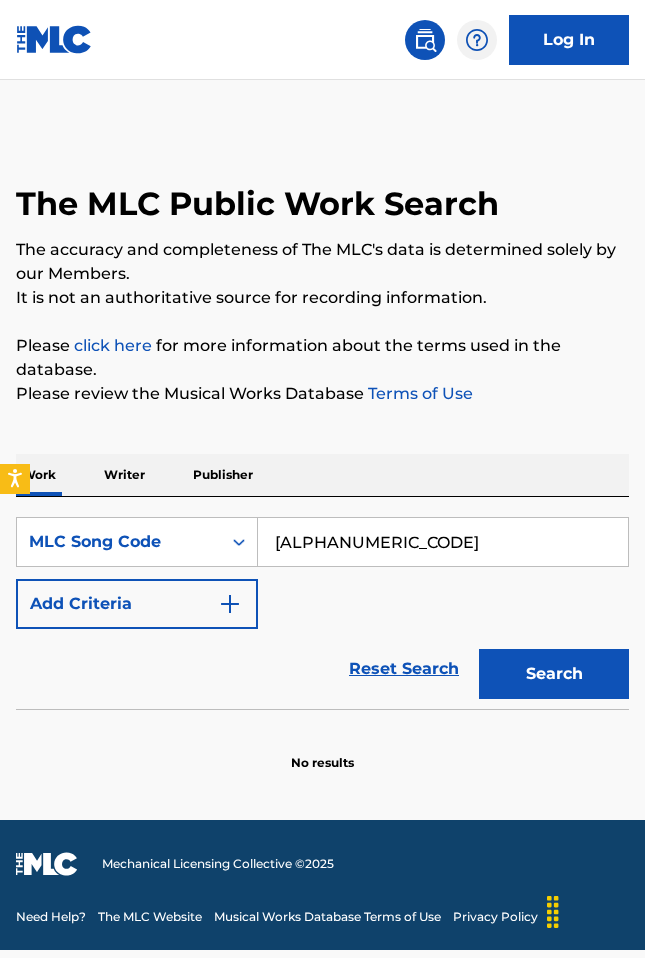 type on "[ALPHANUMERIC_CODE]" 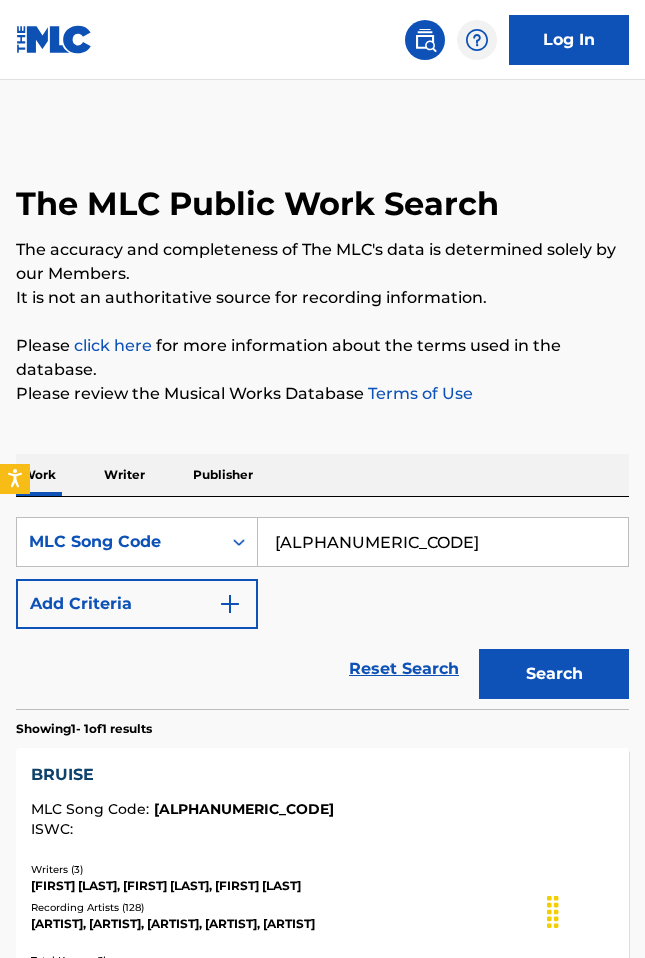 click on "[ARTIST] Code : [ALPHANUMERIC_CODE] ISWC :" at bounding box center [322, 800] 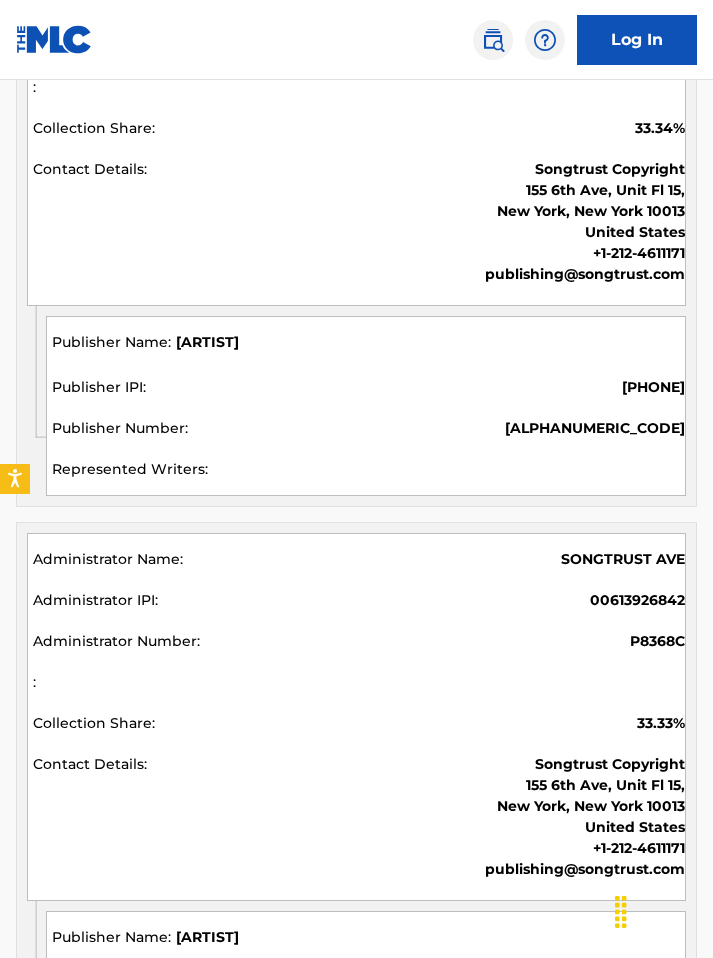 scroll, scrollTop: 229, scrollLeft: 0, axis: vertical 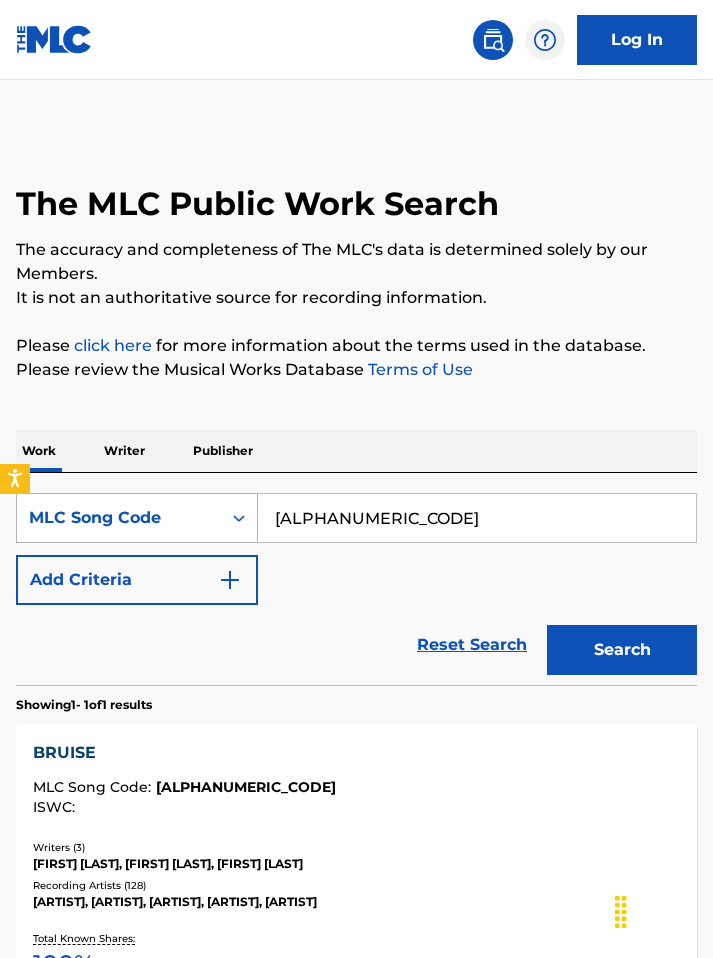 drag, startPoint x: 362, startPoint y: 485, endPoint x: 220, endPoint y: 488, distance: 142.0317 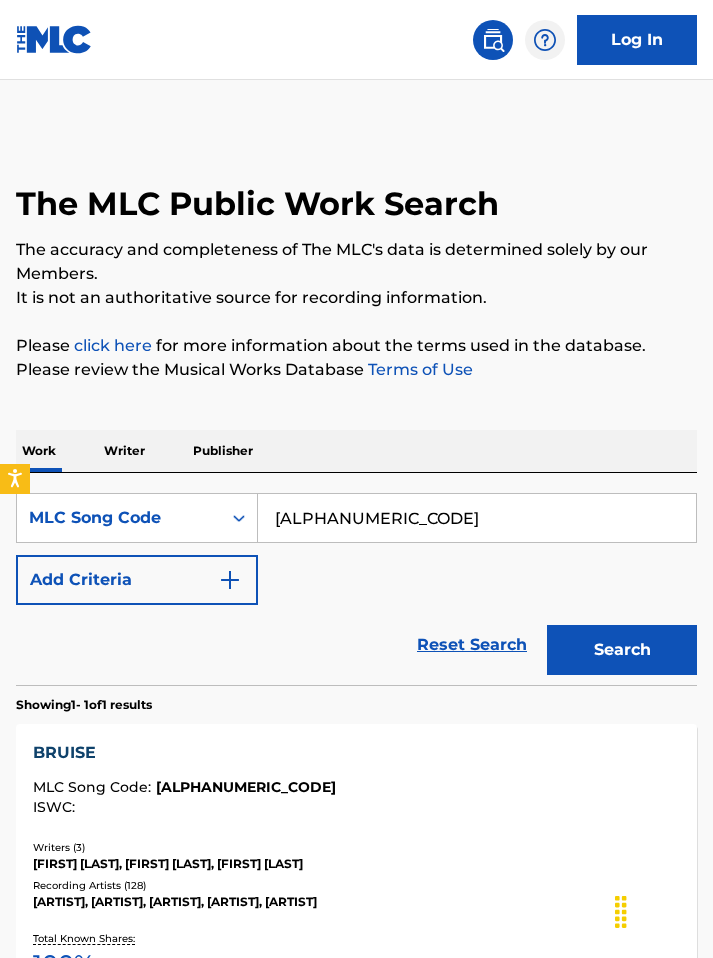 type on "[ALPHANUMERIC_CODE]" 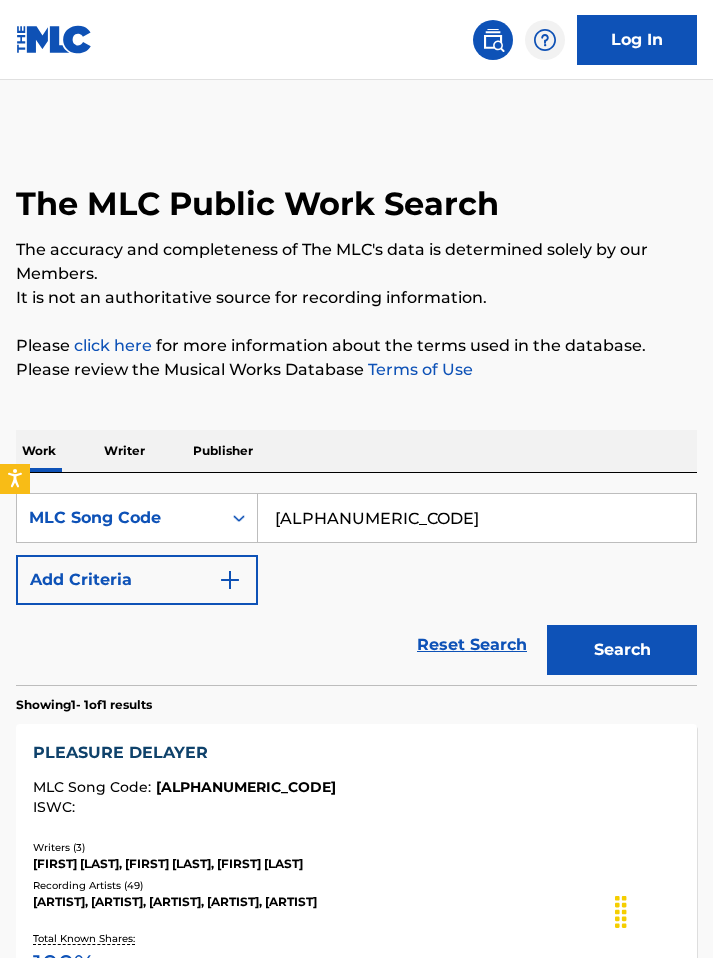 click on "[FIRST] [LAST], [FIRST] [LAST], [FIRST] [LAST]" at bounding box center (356, 864) 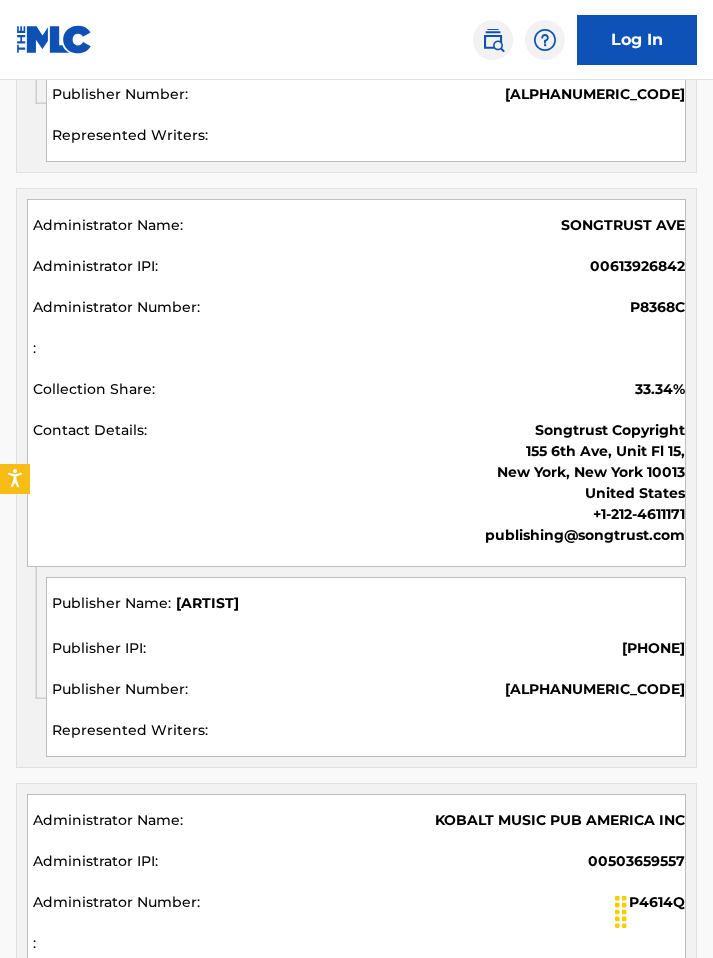 scroll, scrollTop: 1601, scrollLeft: 0, axis: vertical 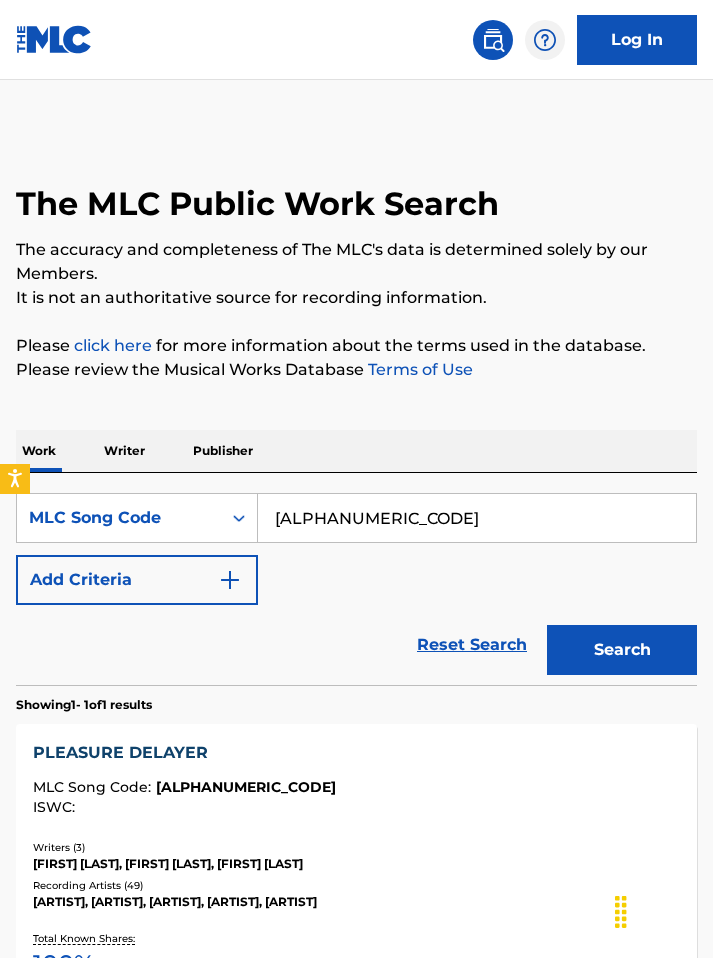 drag, startPoint x: 320, startPoint y: 478, endPoint x: 270, endPoint y: 480, distance: 50.039986 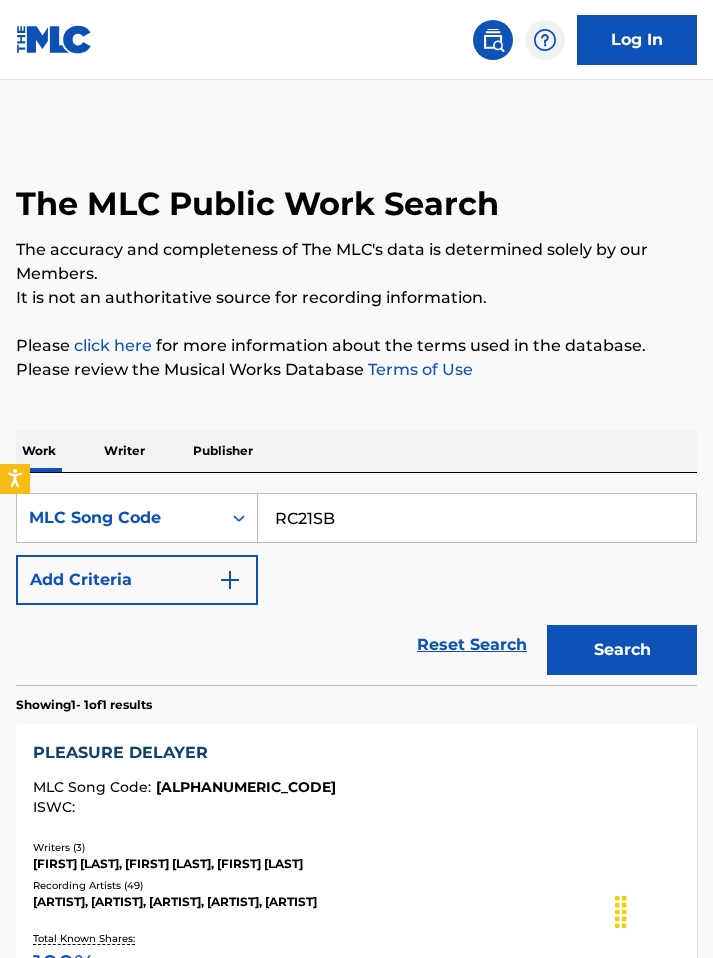 type on "RC21SB" 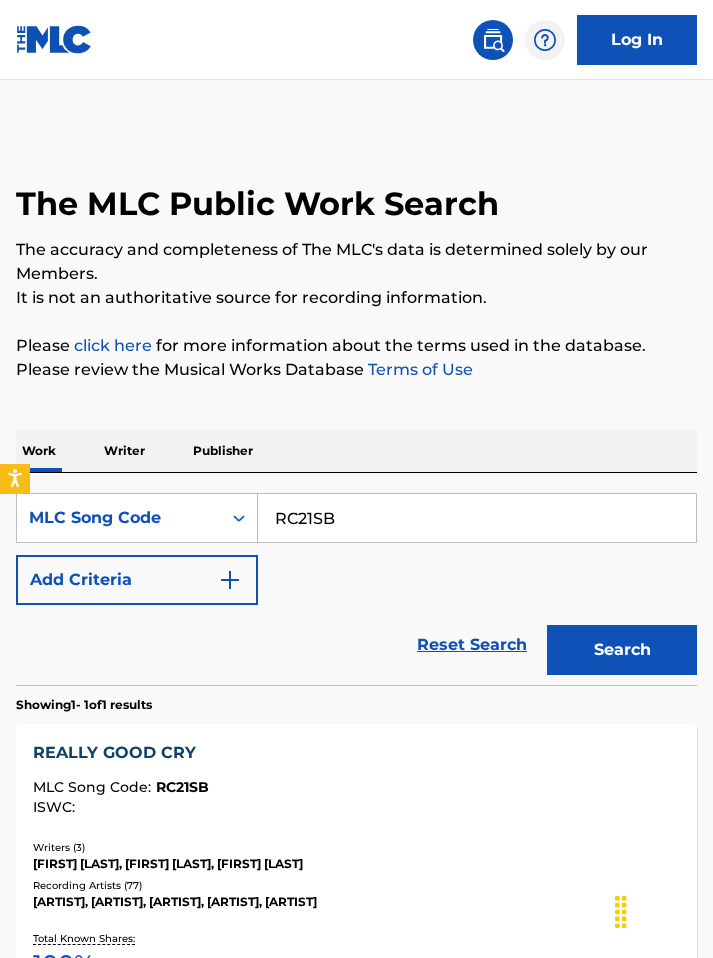 click on "[FIRST] [LAST], [FIRST] [LAST], [FIRST] [LAST]" at bounding box center [356, 864] 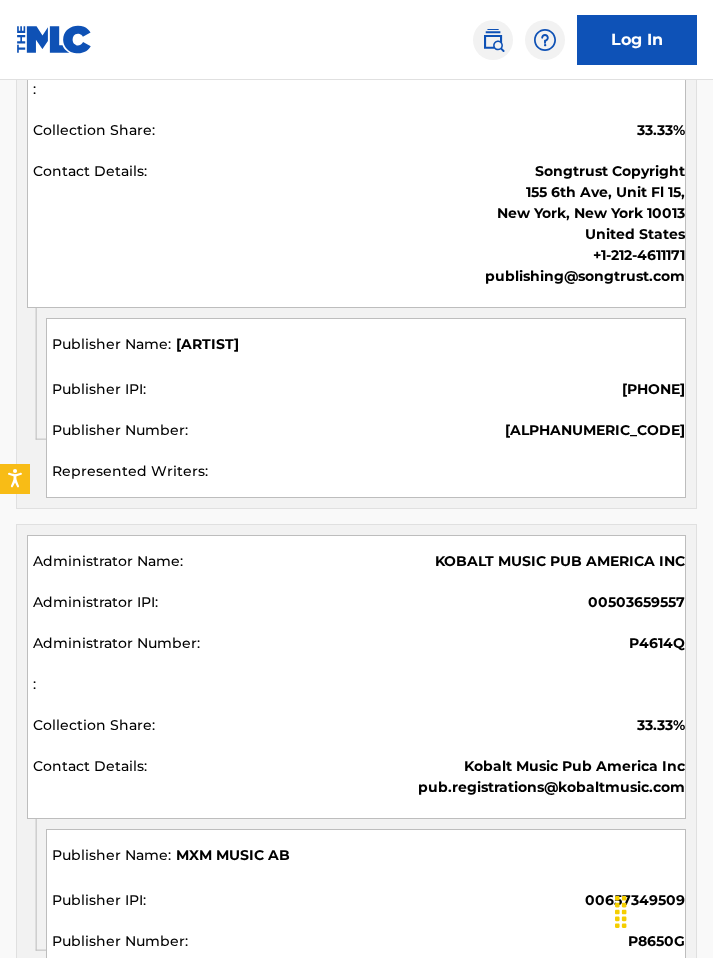 scroll, scrollTop: 1891, scrollLeft: 0, axis: vertical 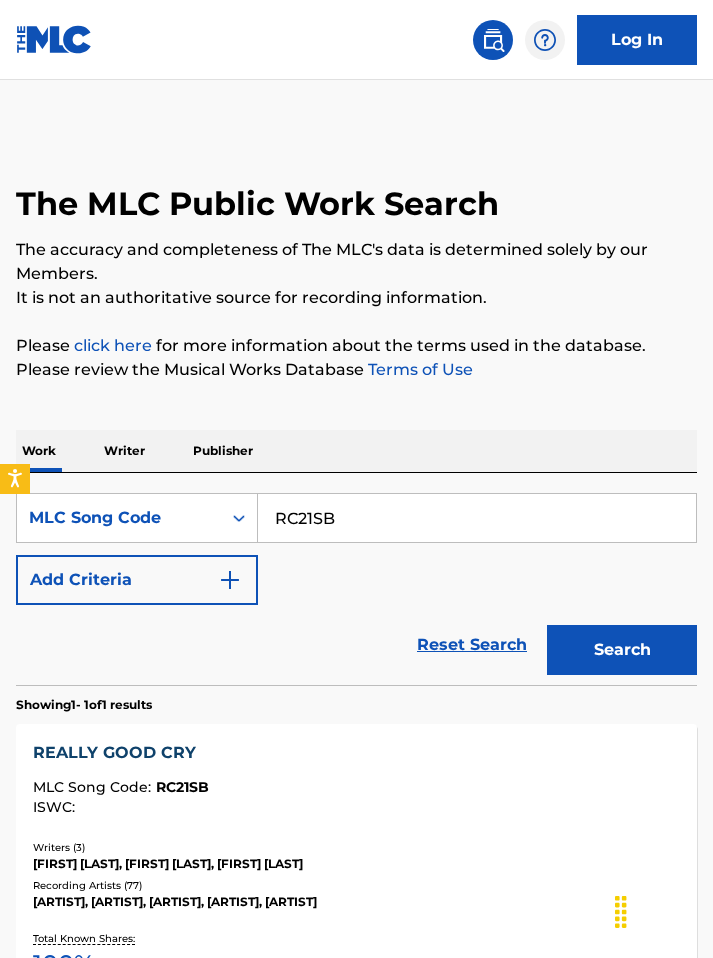 drag, startPoint x: 351, startPoint y: 482, endPoint x: 318, endPoint y: 503, distance: 39.115215 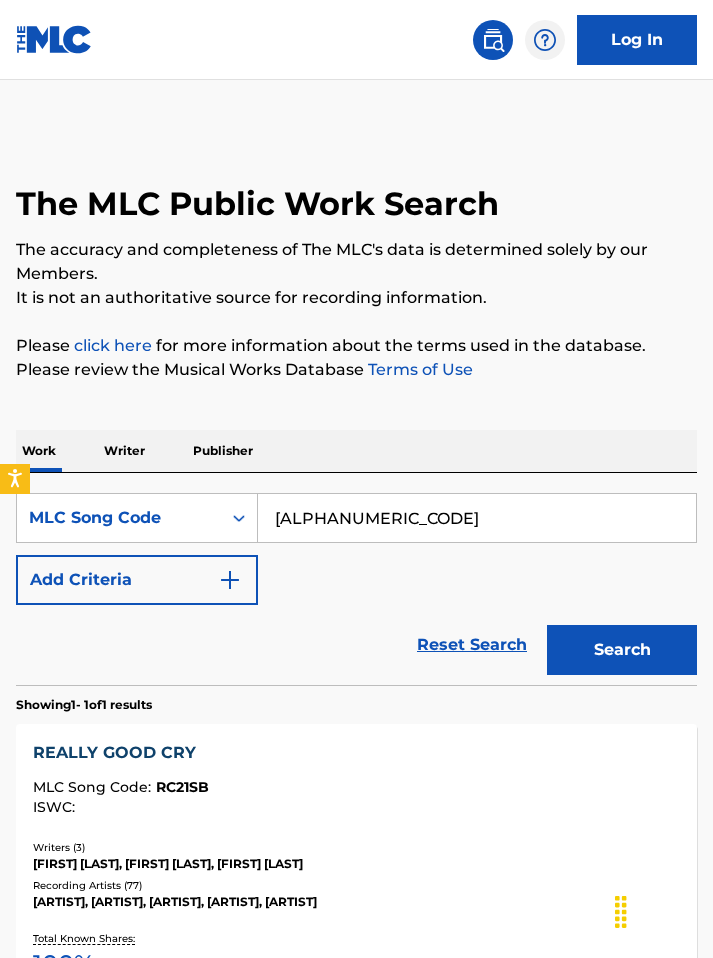 type on "[ALPHANUMERIC_CODE]" 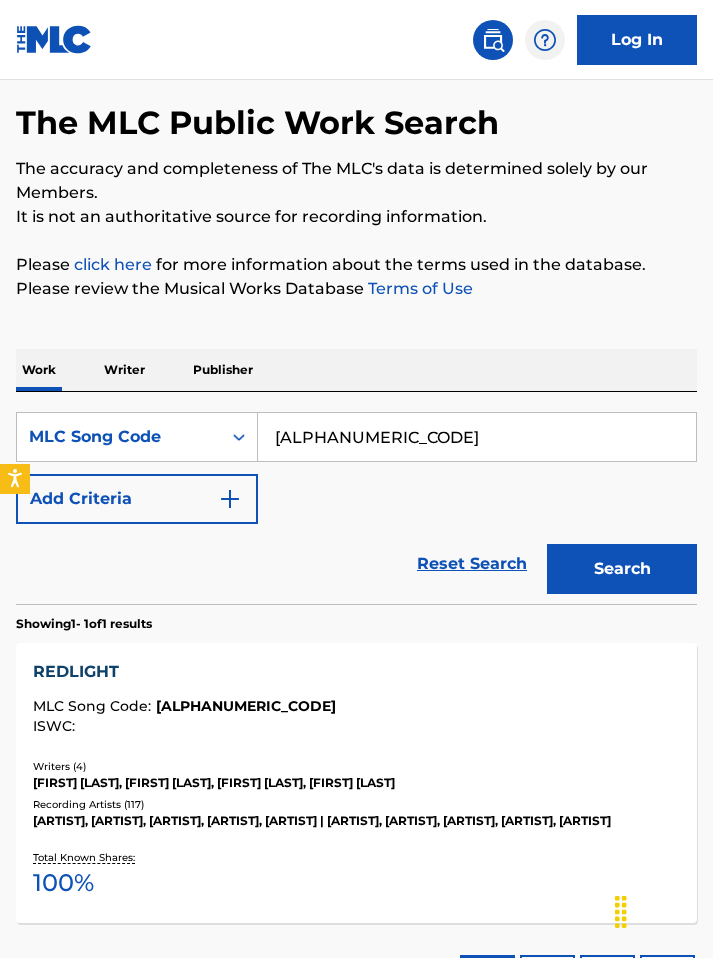 scroll, scrollTop: 82, scrollLeft: 0, axis: vertical 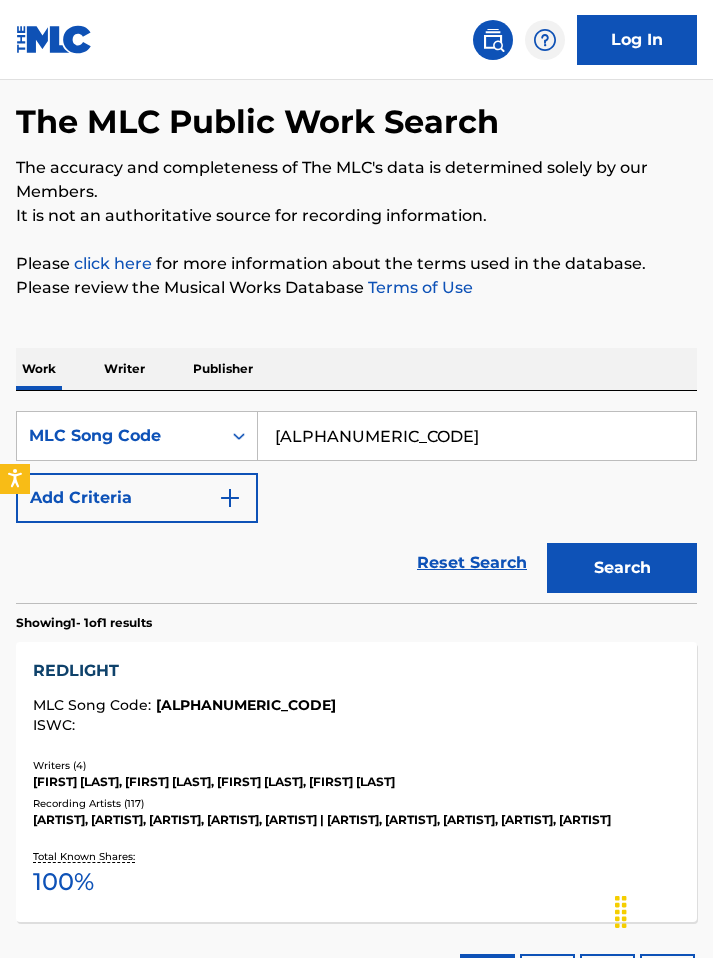 click on "[FIRST] [LAST], [FIRST] [LAST], [FIRST] [LAST], [FIRST] [LAST]" at bounding box center [356, 782] 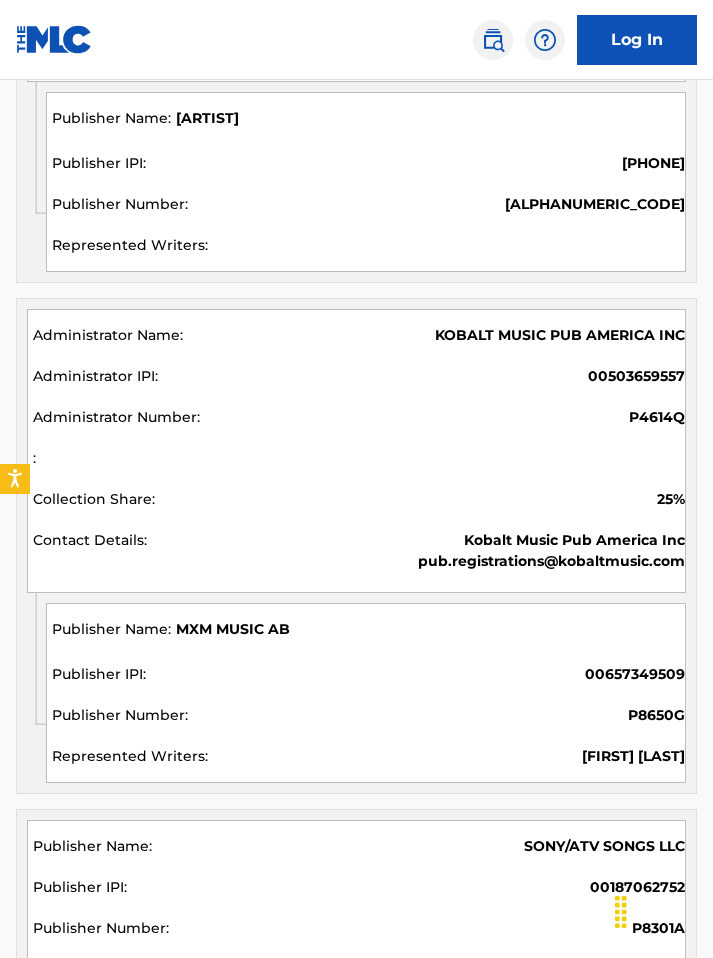 scroll, scrollTop: 2850, scrollLeft: 0, axis: vertical 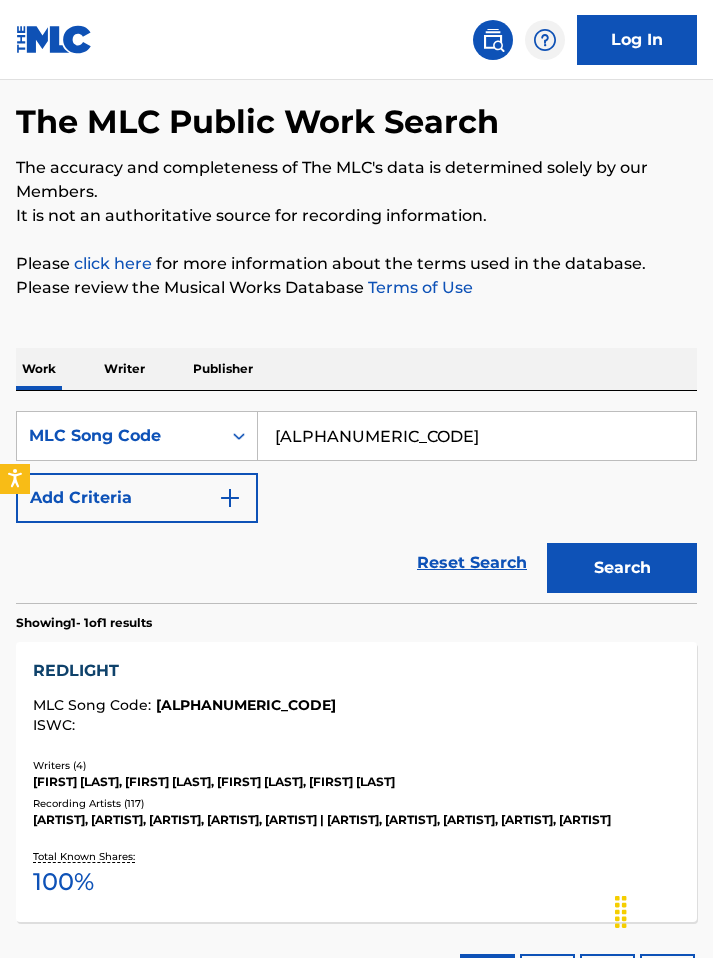 drag, startPoint x: 383, startPoint y: 405, endPoint x: 279, endPoint y: 406, distance: 104.00481 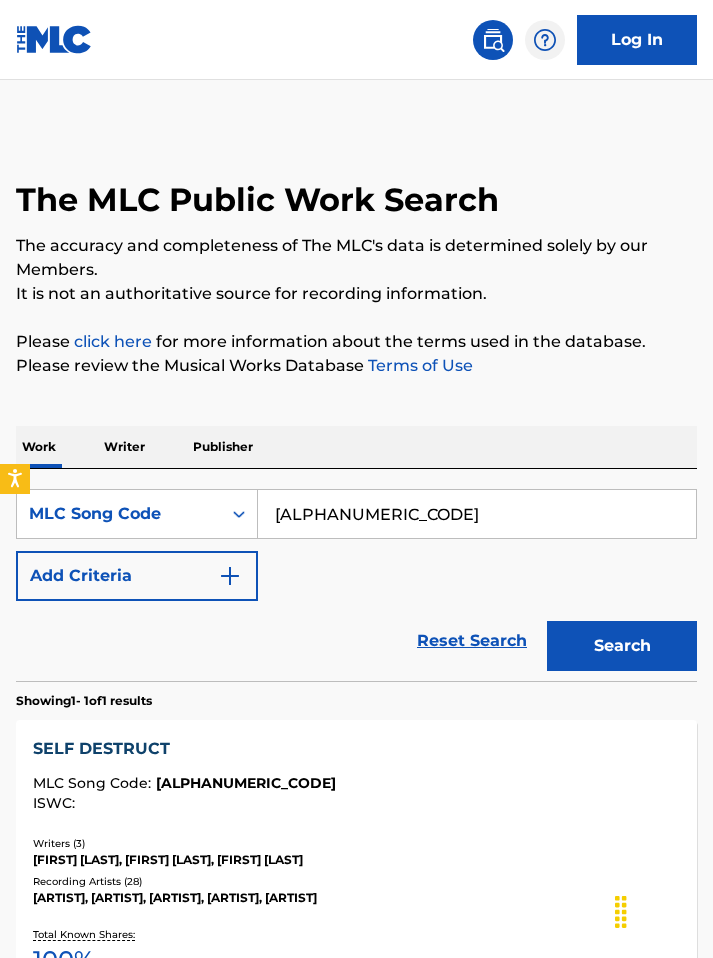 scroll, scrollTop: 82, scrollLeft: 0, axis: vertical 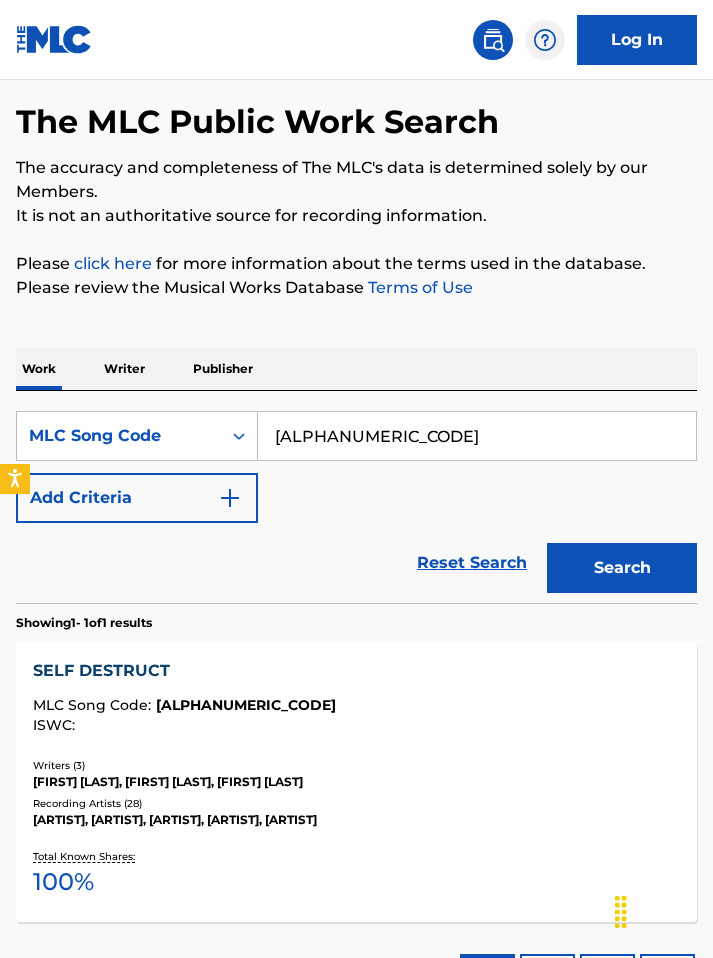 click on "[FIRST] [LAST], [FIRST] [LAST], [FIRST] [LAST]" at bounding box center [356, 782] 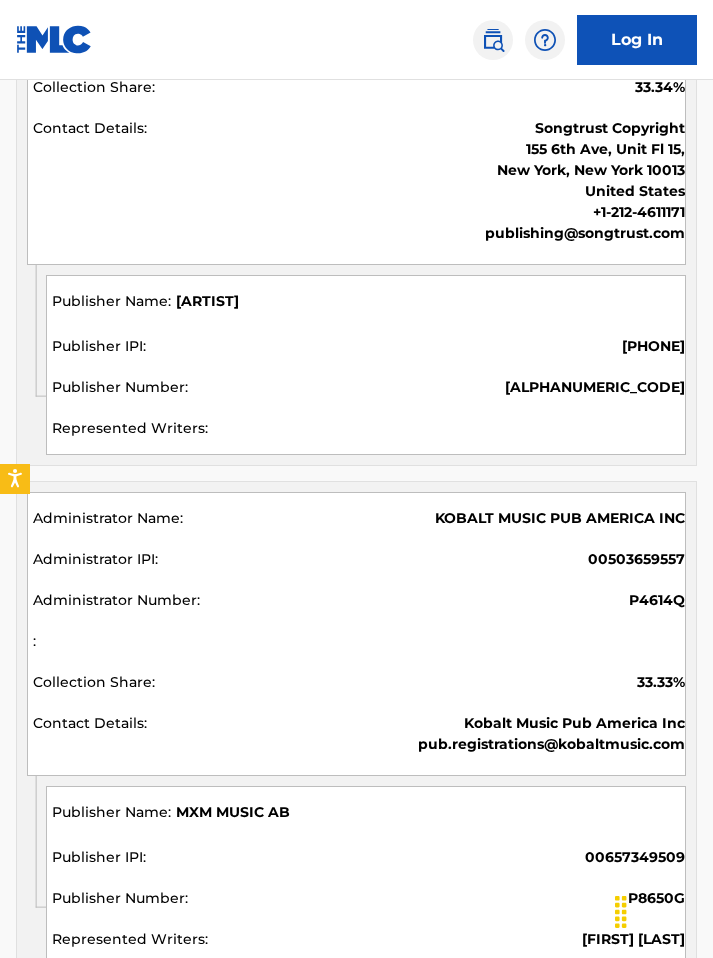 scroll, scrollTop: 2012, scrollLeft: 0, axis: vertical 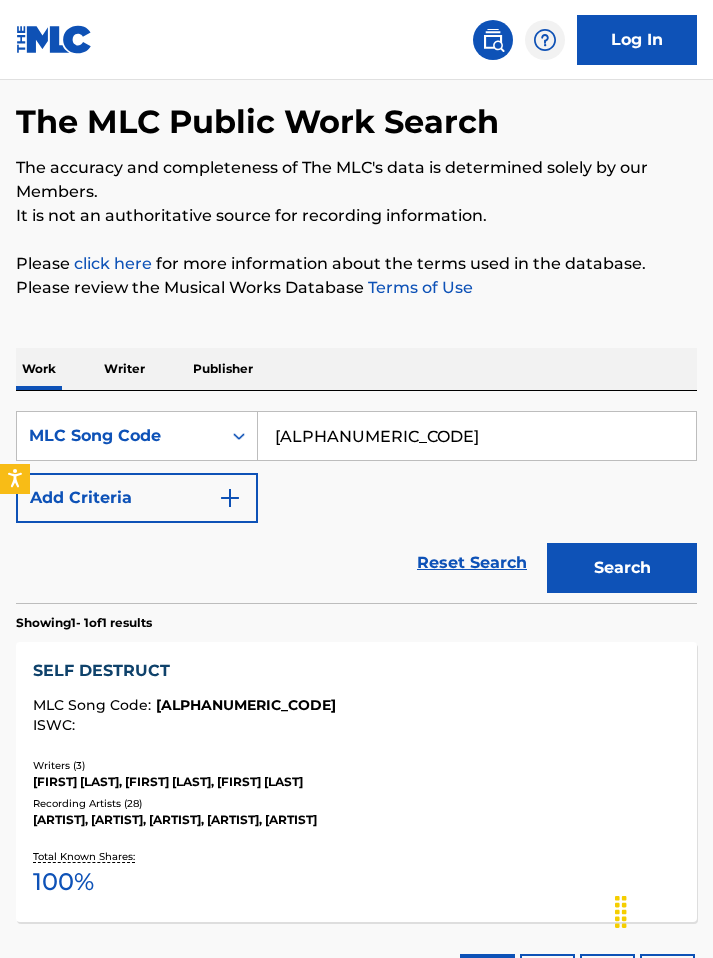 drag, startPoint x: 387, startPoint y: 399, endPoint x: 276, endPoint y: 402, distance: 111.040535 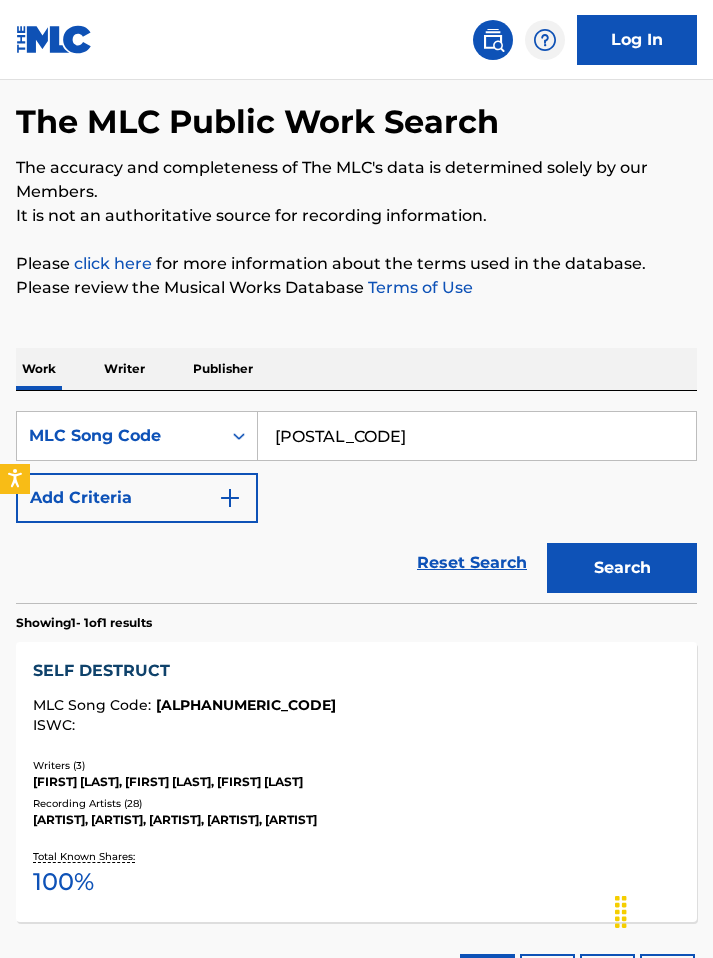 type on "[POSTAL_CODE]" 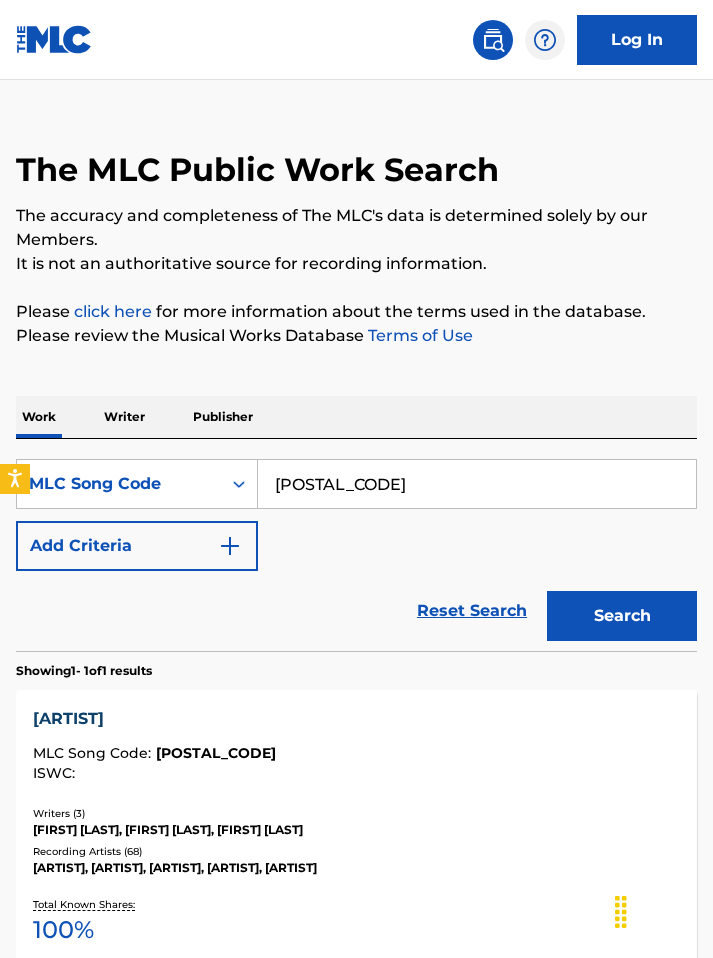 scroll, scrollTop: 82, scrollLeft: 0, axis: vertical 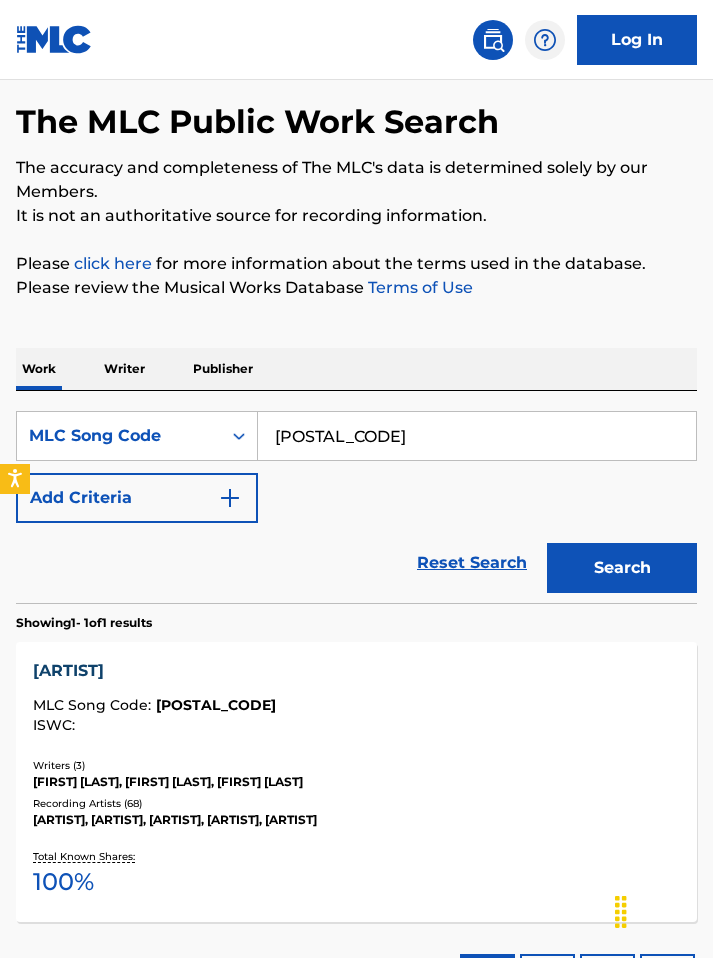 click on "[ARTIST] Code : [POSTAL_CODE] ISWC : Writers ( 3 ) [FIRST] [LAST], [FIRST] [LAST], [FIRST] [LAST] Recording Artists ( 68 ) [ARTIST], [ARTIST], [ARTIST], [ARTIST], [ARTIST] Total Known Shares: 100 %" at bounding box center (356, 782) 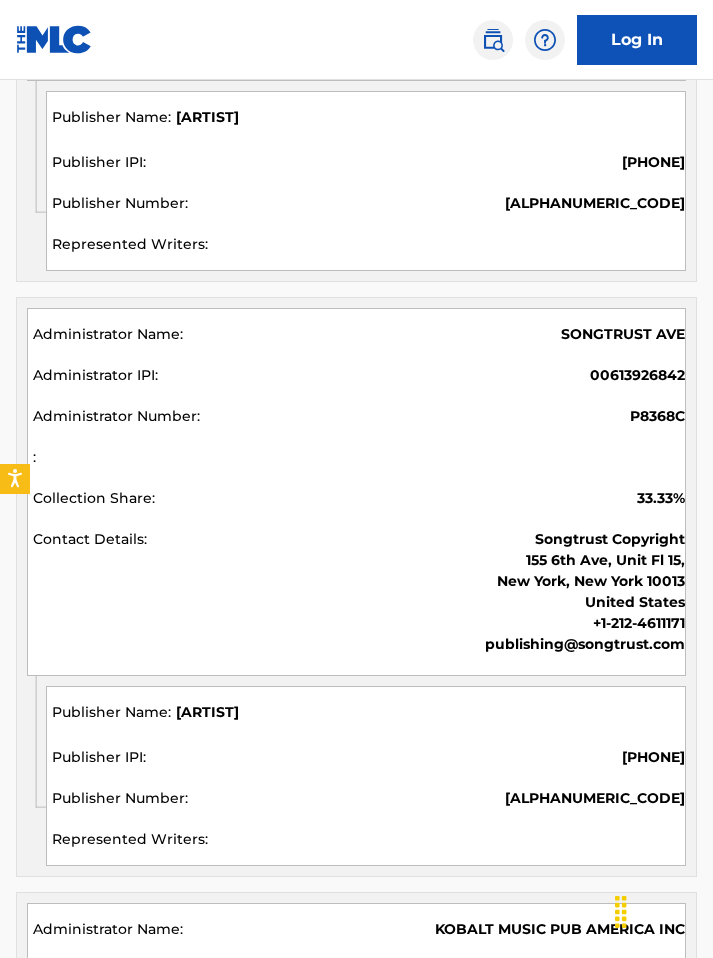 scroll, scrollTop: 1699, scrollLeft: 0, axis: vertical 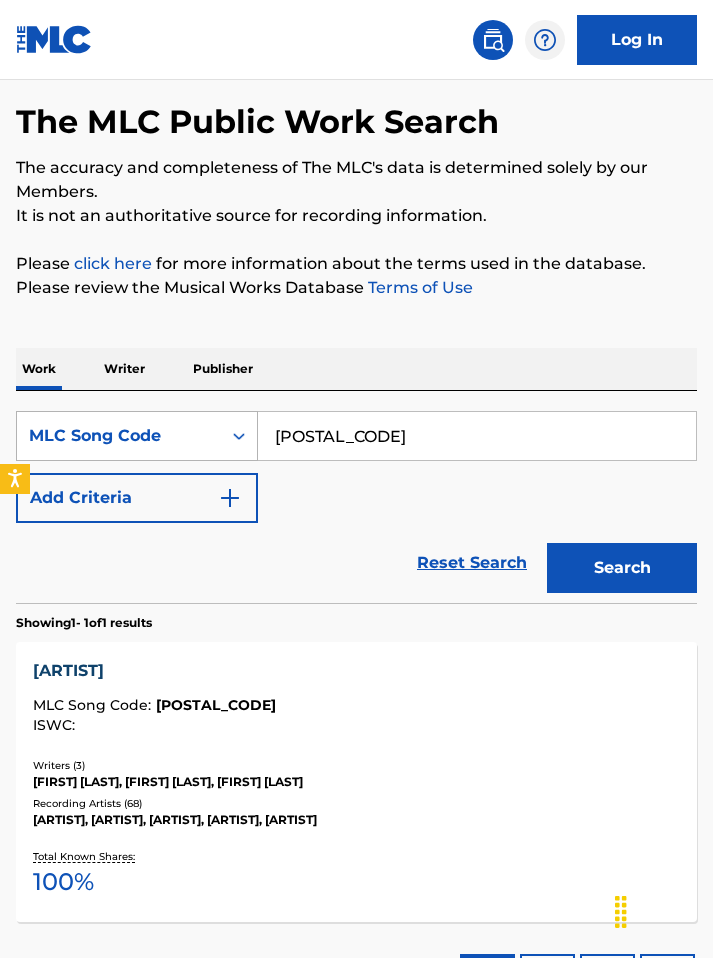 drag, startPoint x: 346, startPoint y: 401, endPoint x: 247, endPoint y: 409, distance: 99.32271 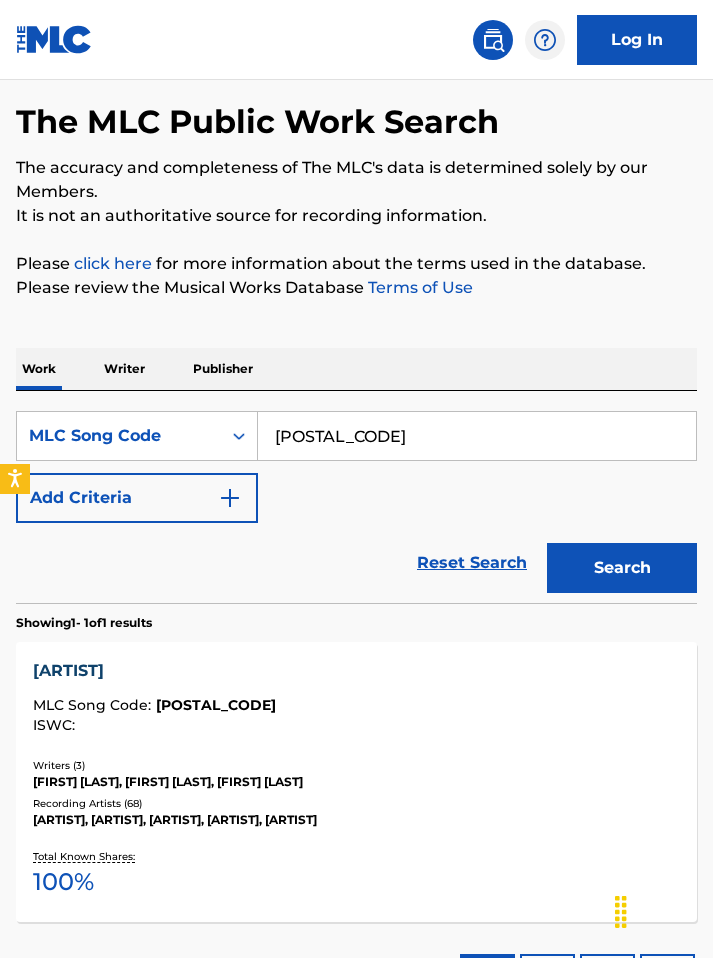 paste on "WC77VB" 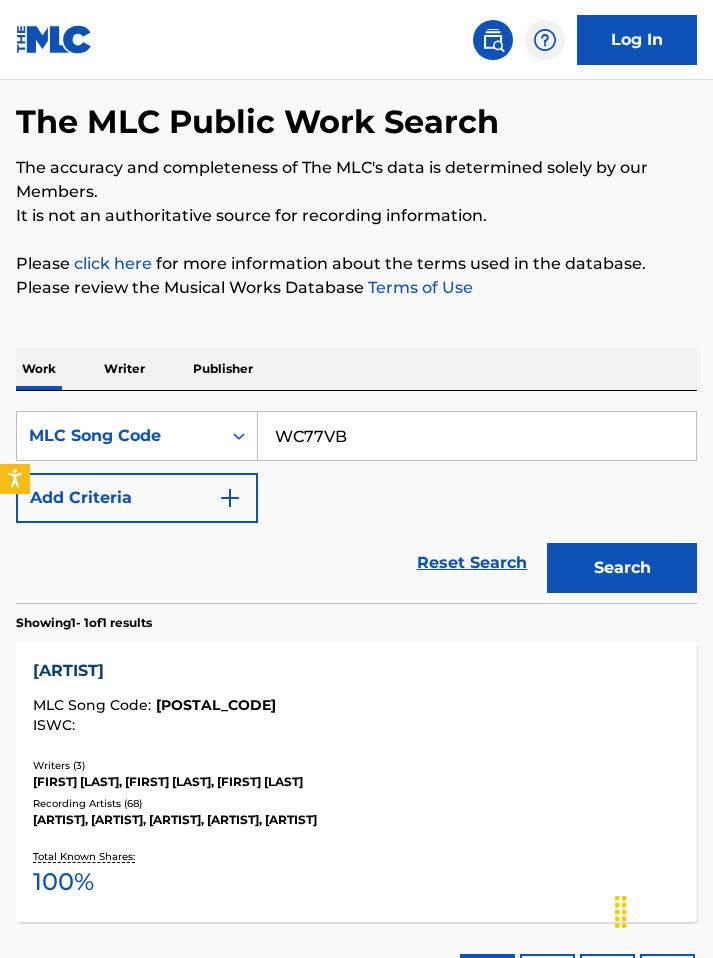 type on "WC77VB" 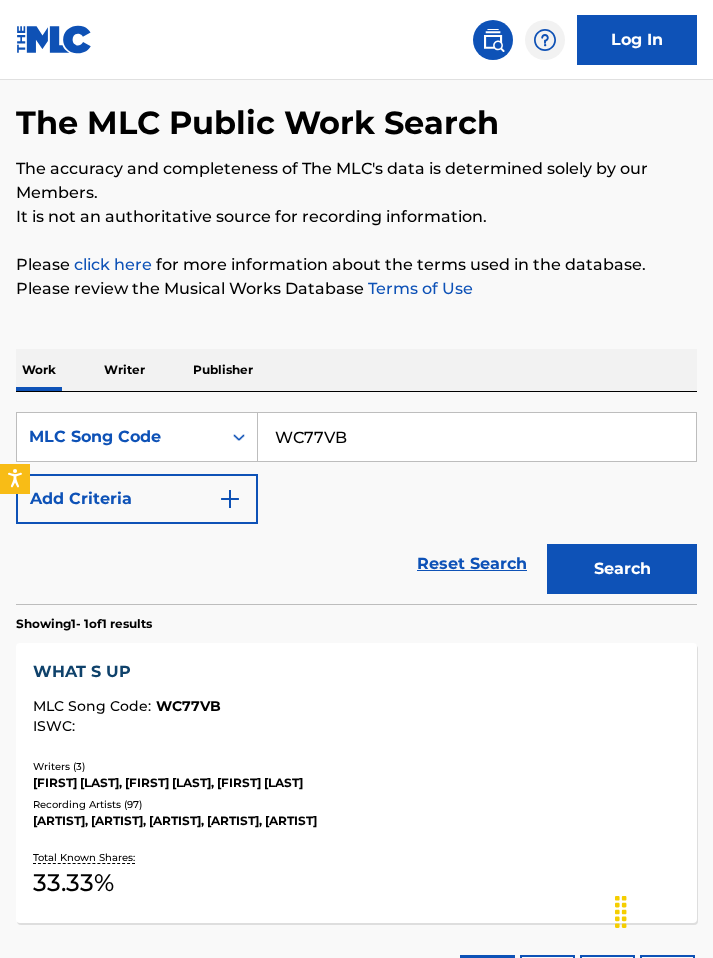 scroll, scrollTop: 82, scrollLeft: 0, axis: vertical 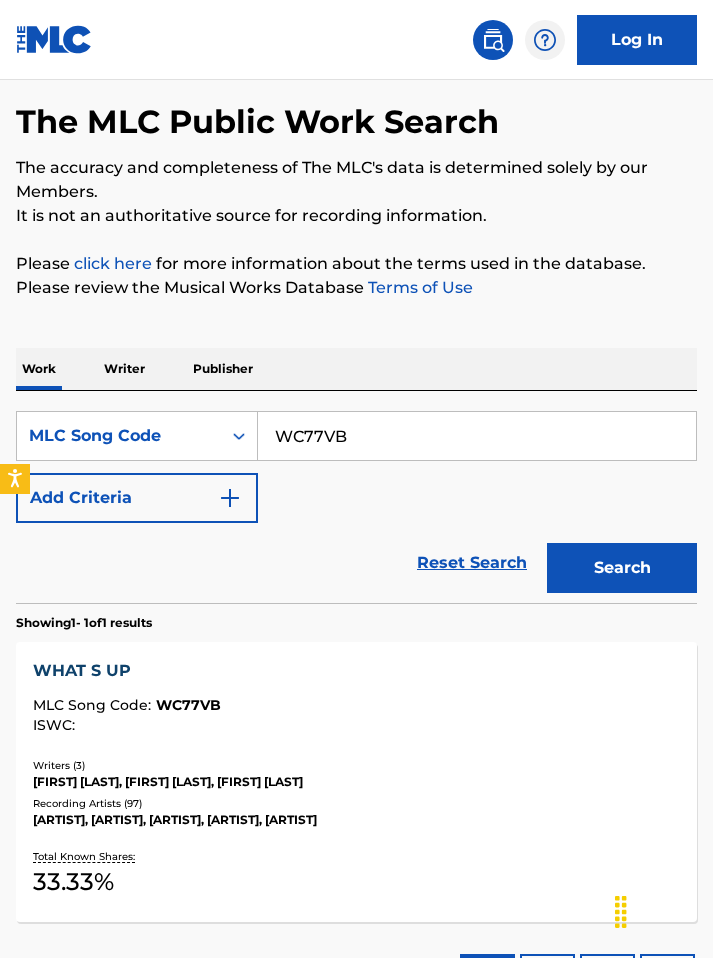 click on "Writers ( 3 ) [FIRST] [LAST], [FIRST] [LAST], [FIRST] [LAST] Recording Artists ( 97 ) [ARTIST], [ARTIST], [ARTIST], [ARTIST], [ARTIST]" at bounding box center (356, 793) 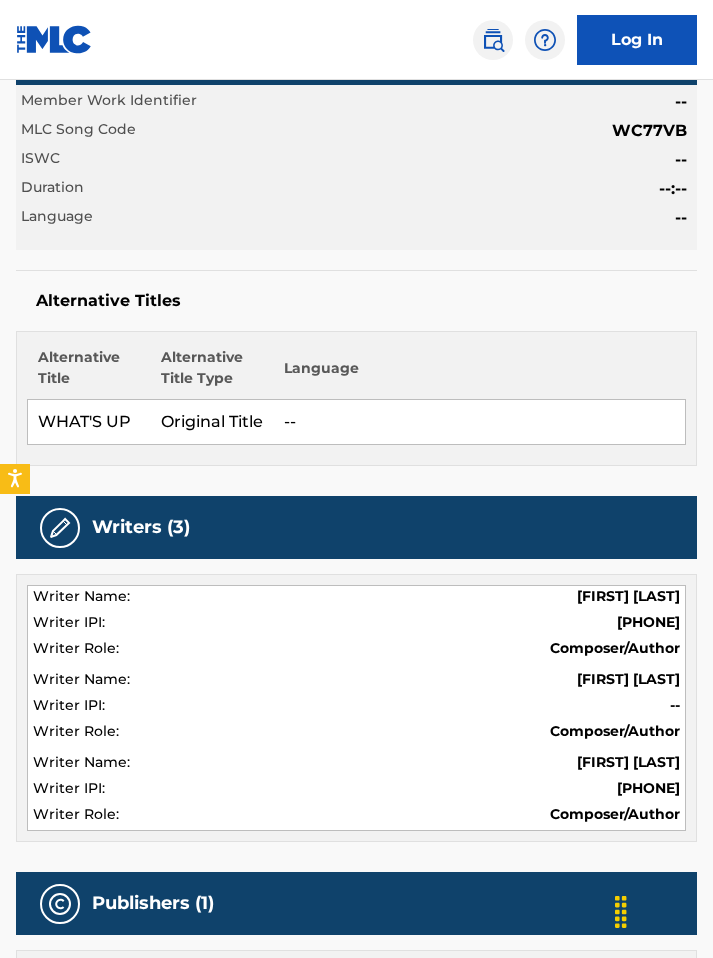scroll, scrollTop: 0, scrollLeft: 0, axis: both 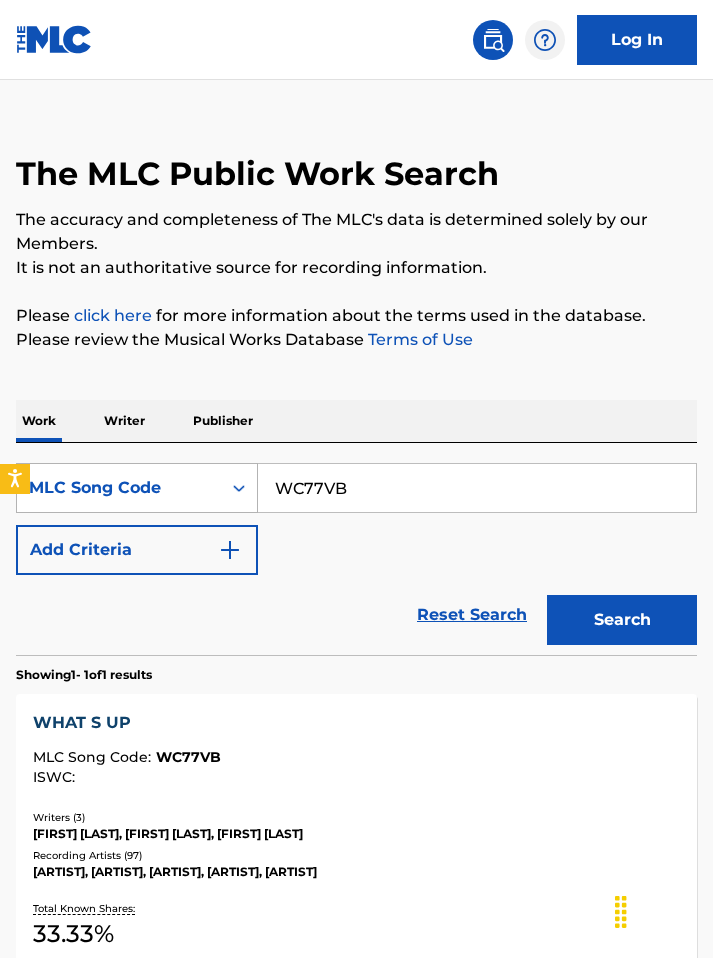 drag, startPoint x: 395, startPoint y: 462, endPoint x: 244, endPoint y: 462, distance: 151 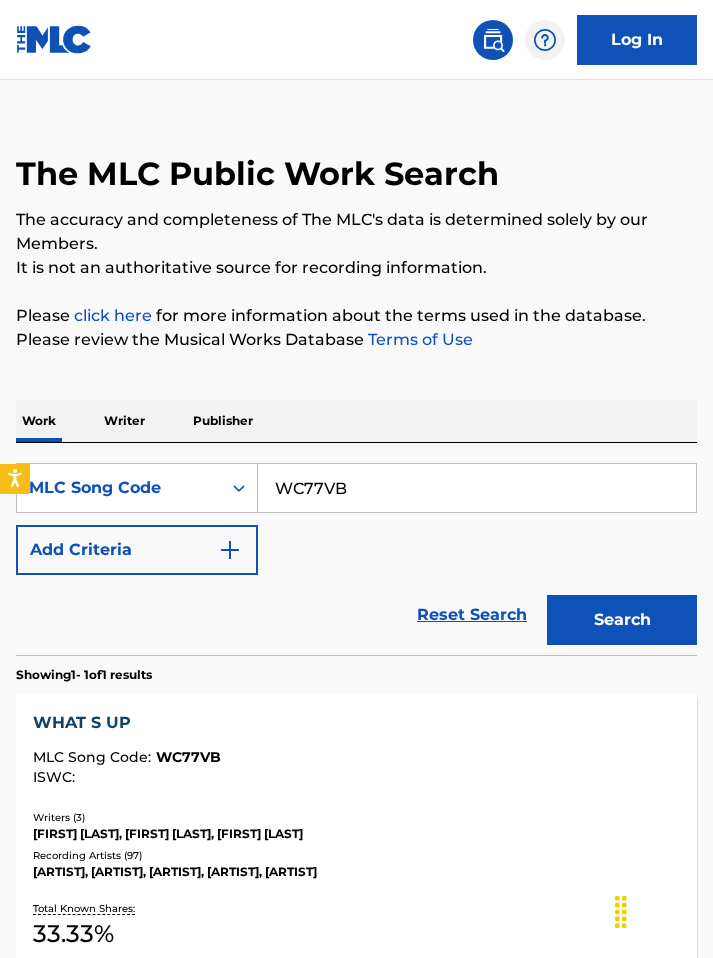 paste on "[ALPHANUMERIC_CODE]" 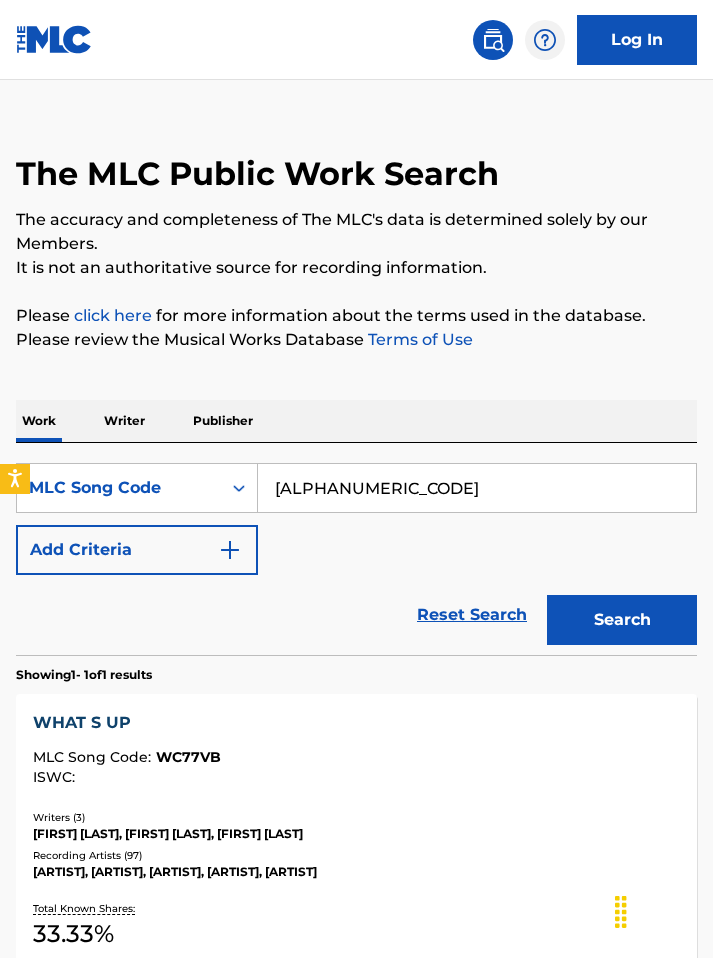 type on "[ALPHANUMERIC_CODE]" 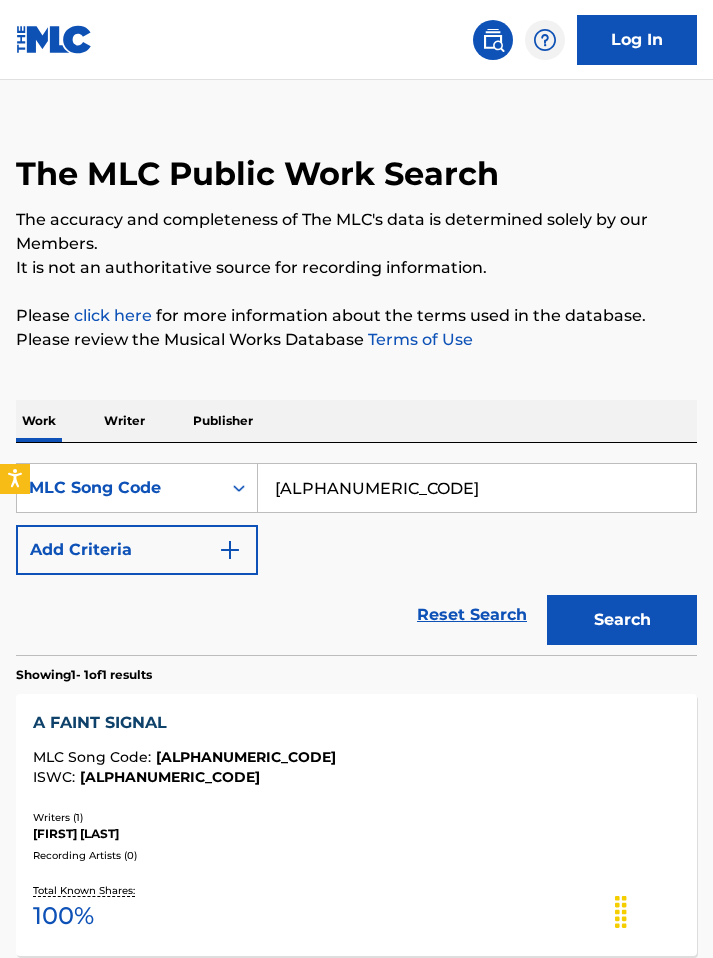 scroll, scrollTop: 82, scrollLeft: 0, axis: vertical 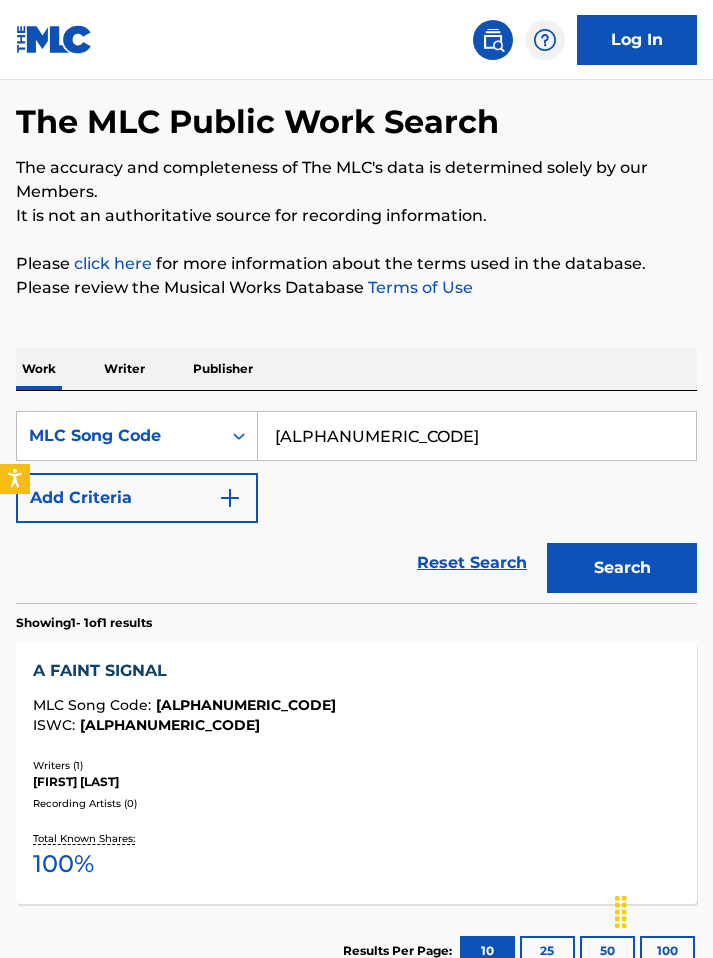 click on "Recording Artists ( 0 )" at bounding box center [356, 803] 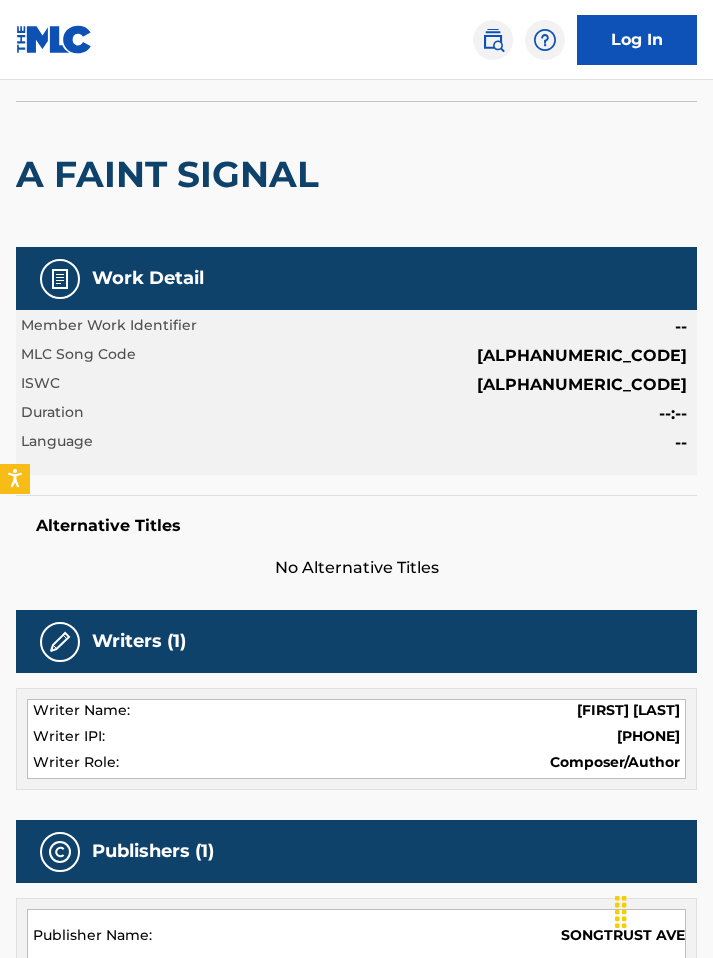 scroll, scrollTop: 786, scrollLeft: 0, axis: vertical 